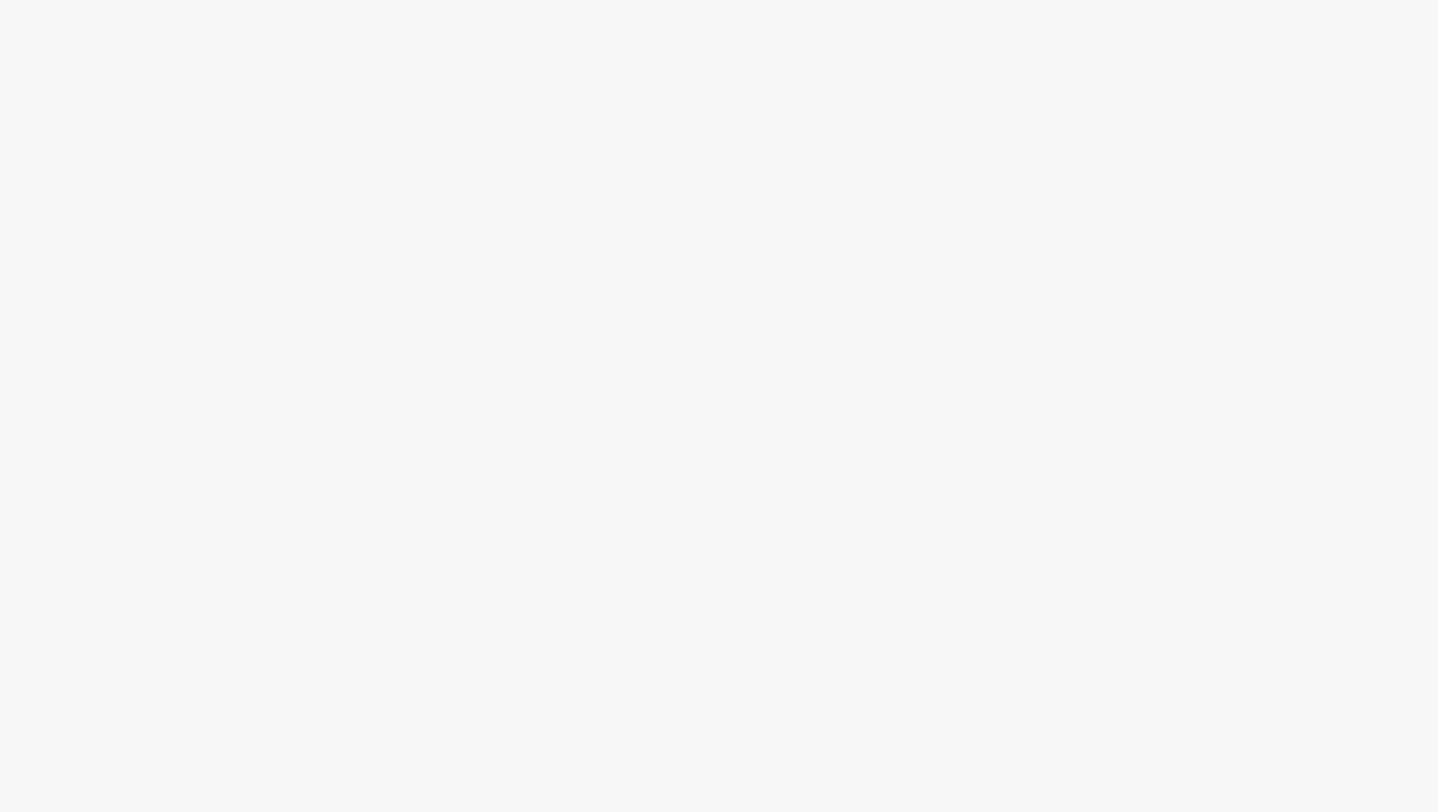 scroll, scrollTop: 0, scrollLeft: 0, axis: both 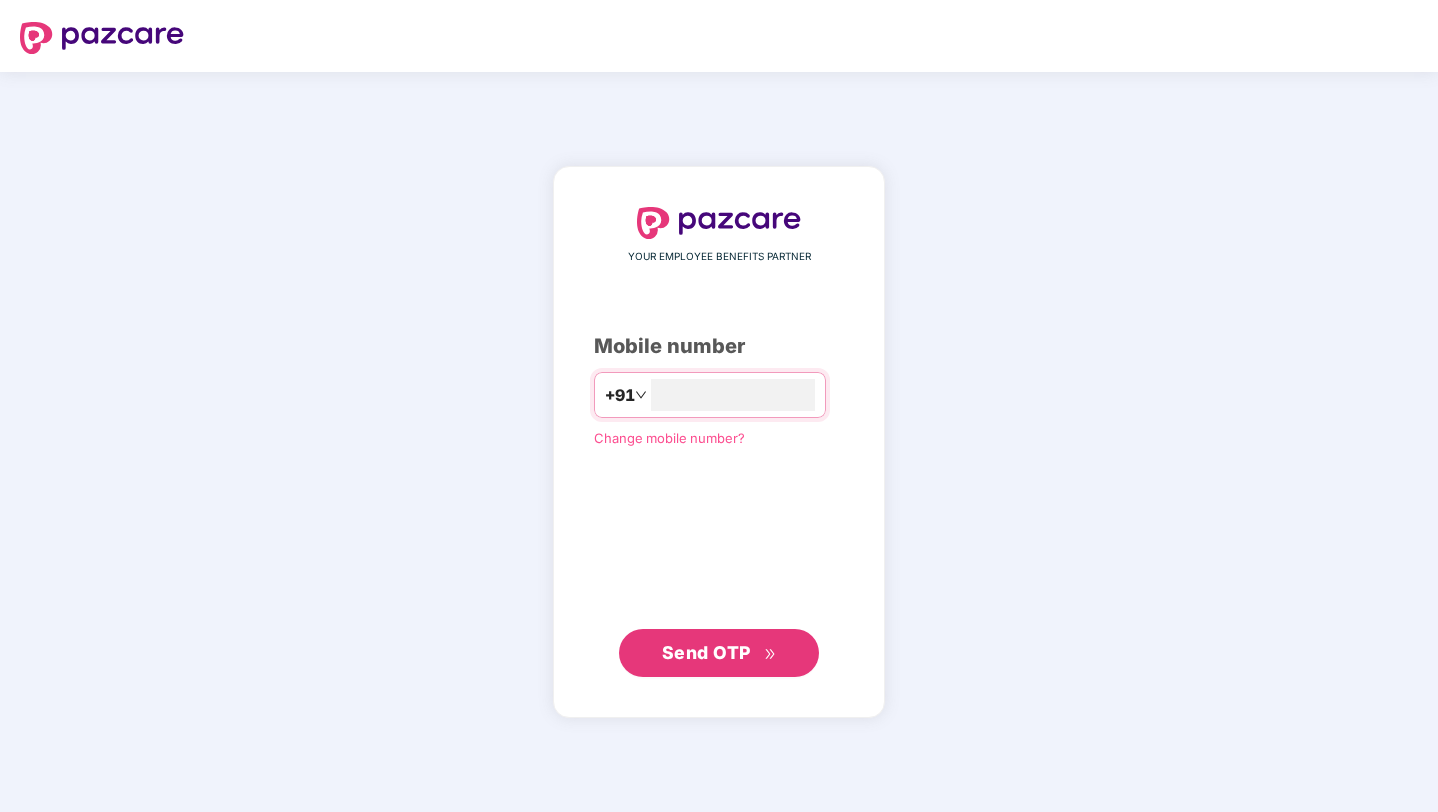 type on "**********" 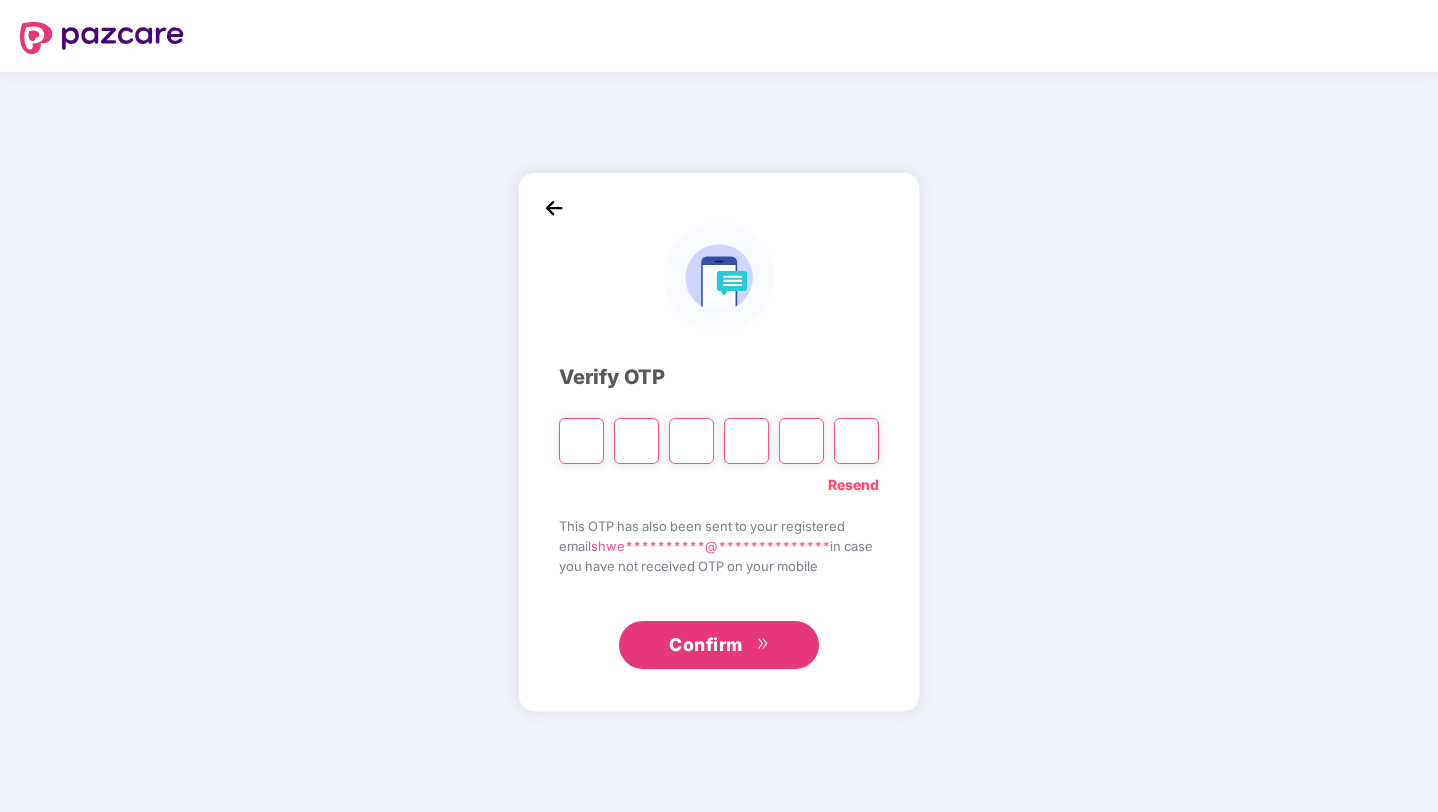 type on "*" 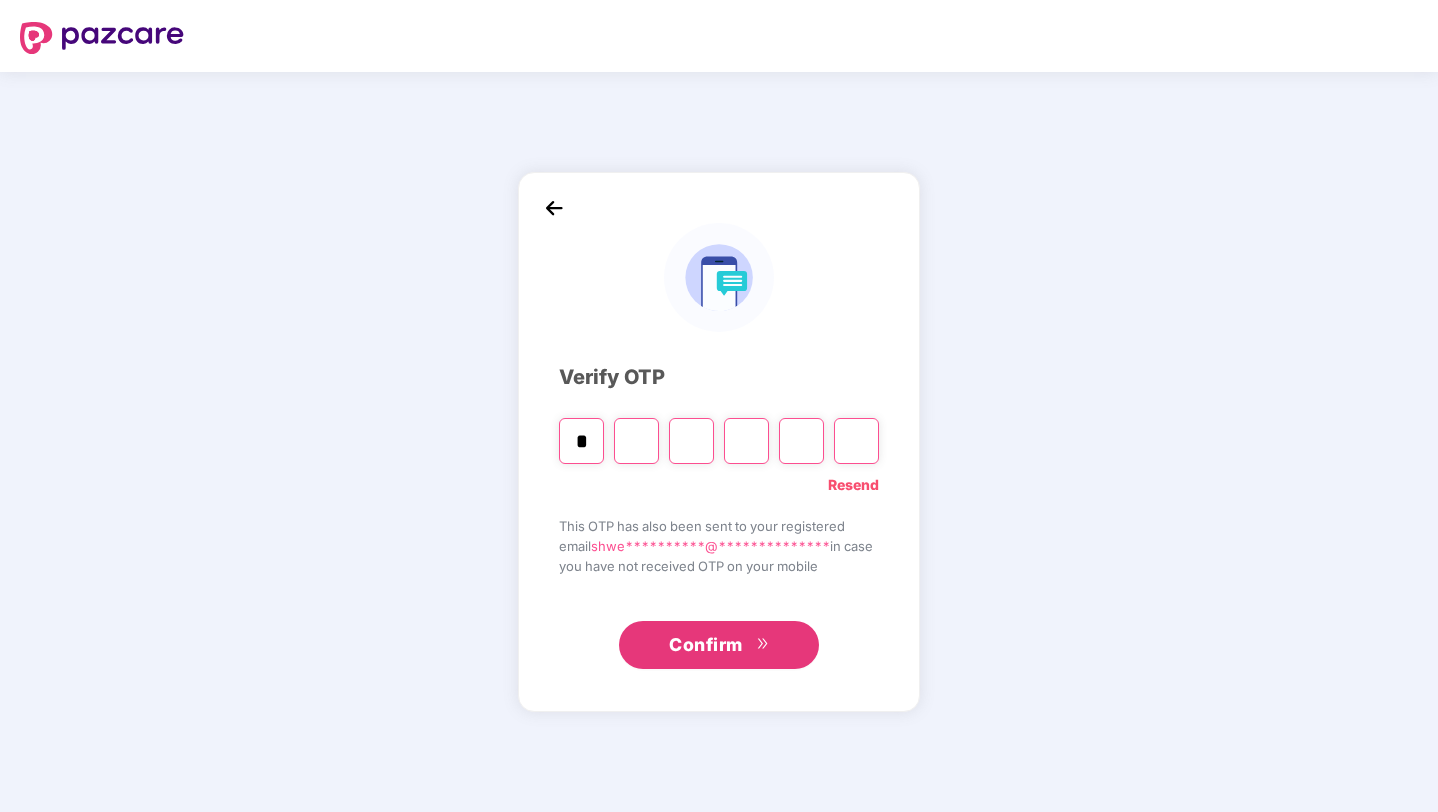type on "*" 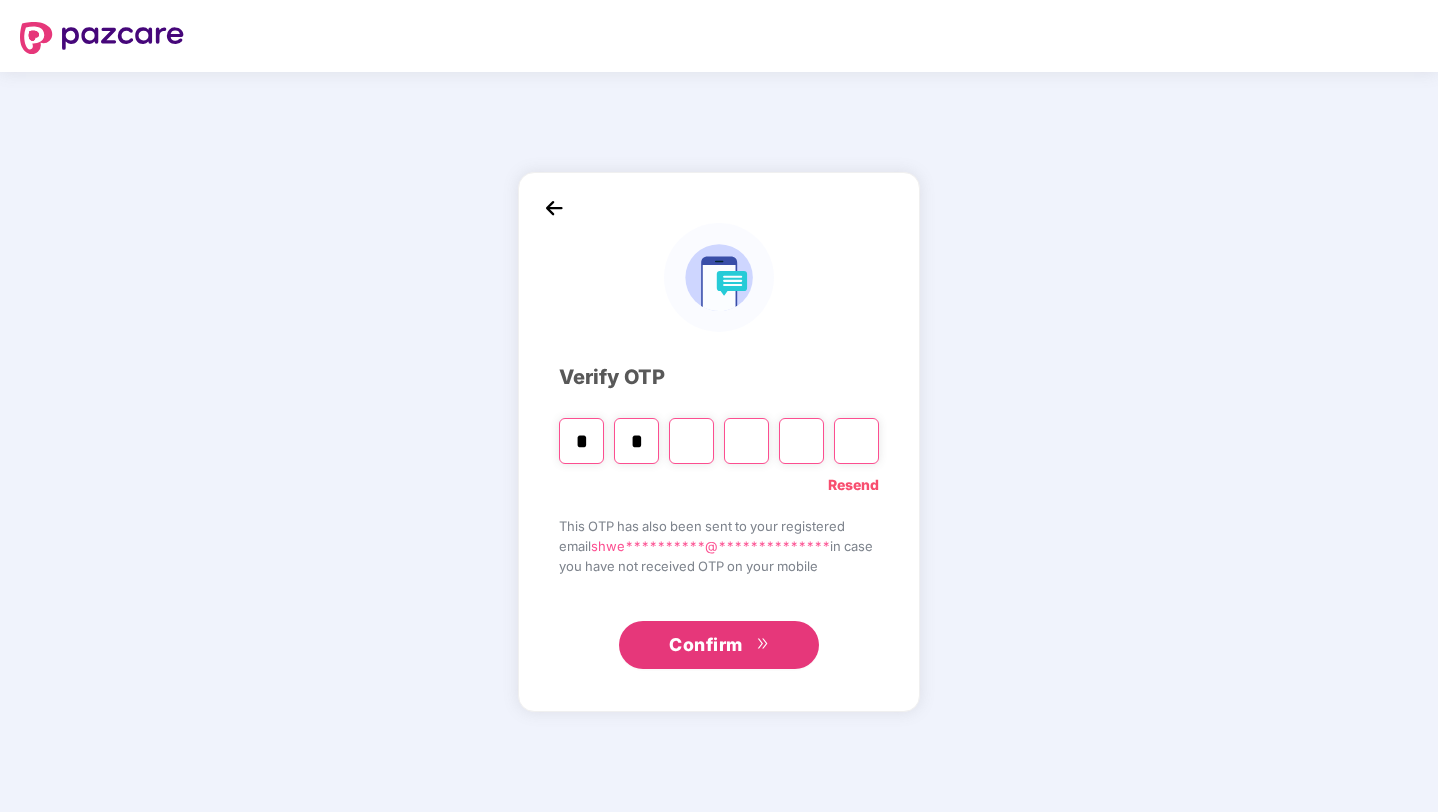 type on "*" 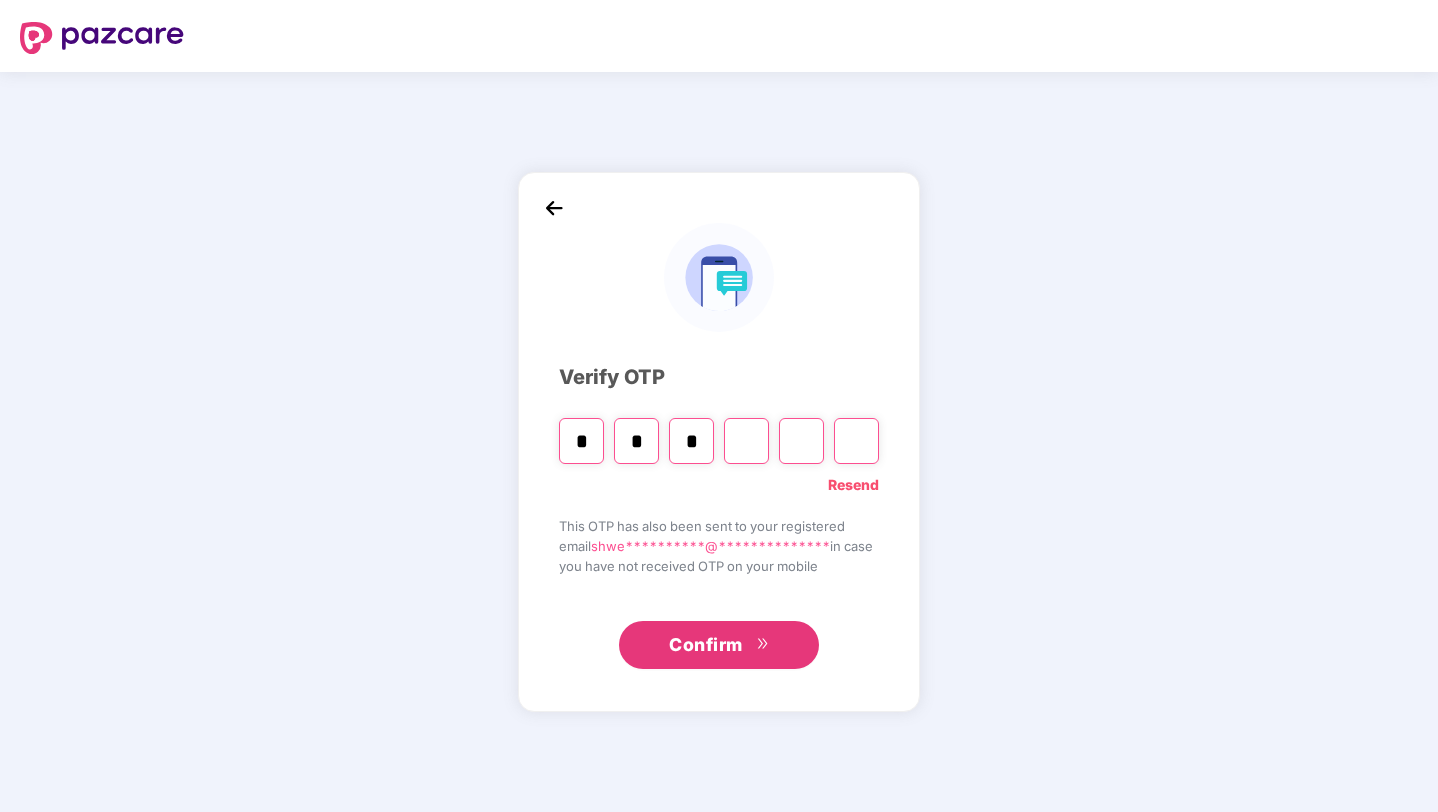 type on "*" 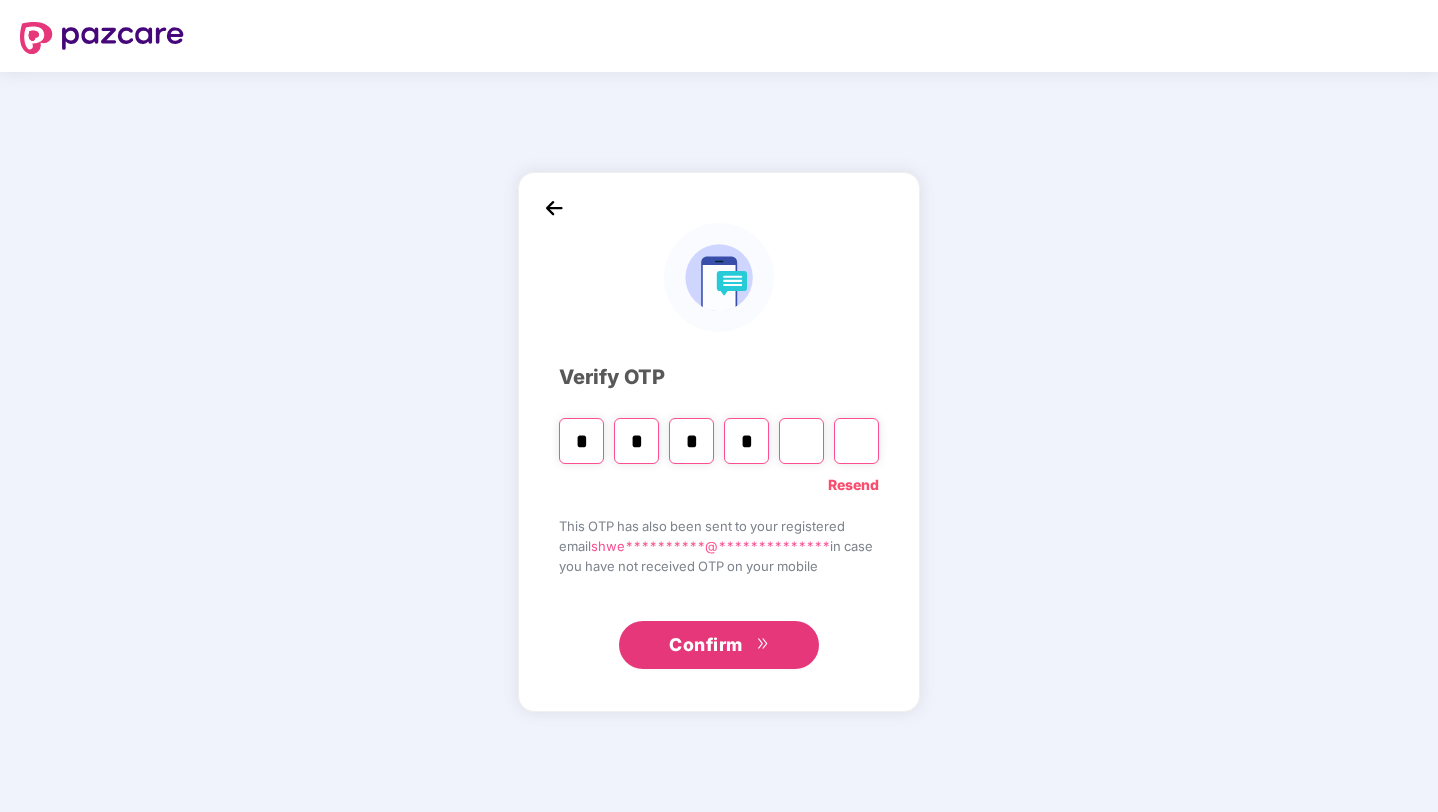 type on "*" 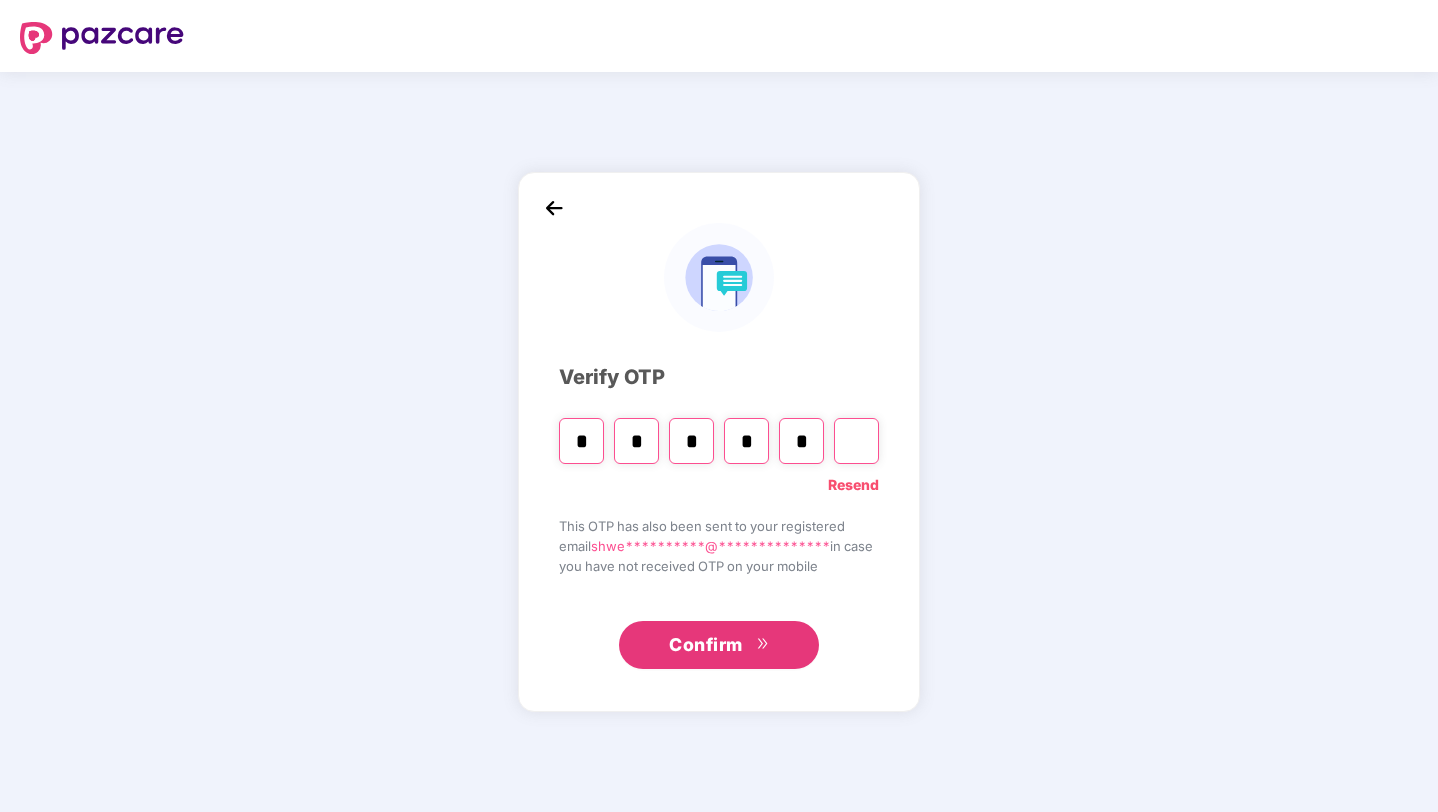 type on "*" 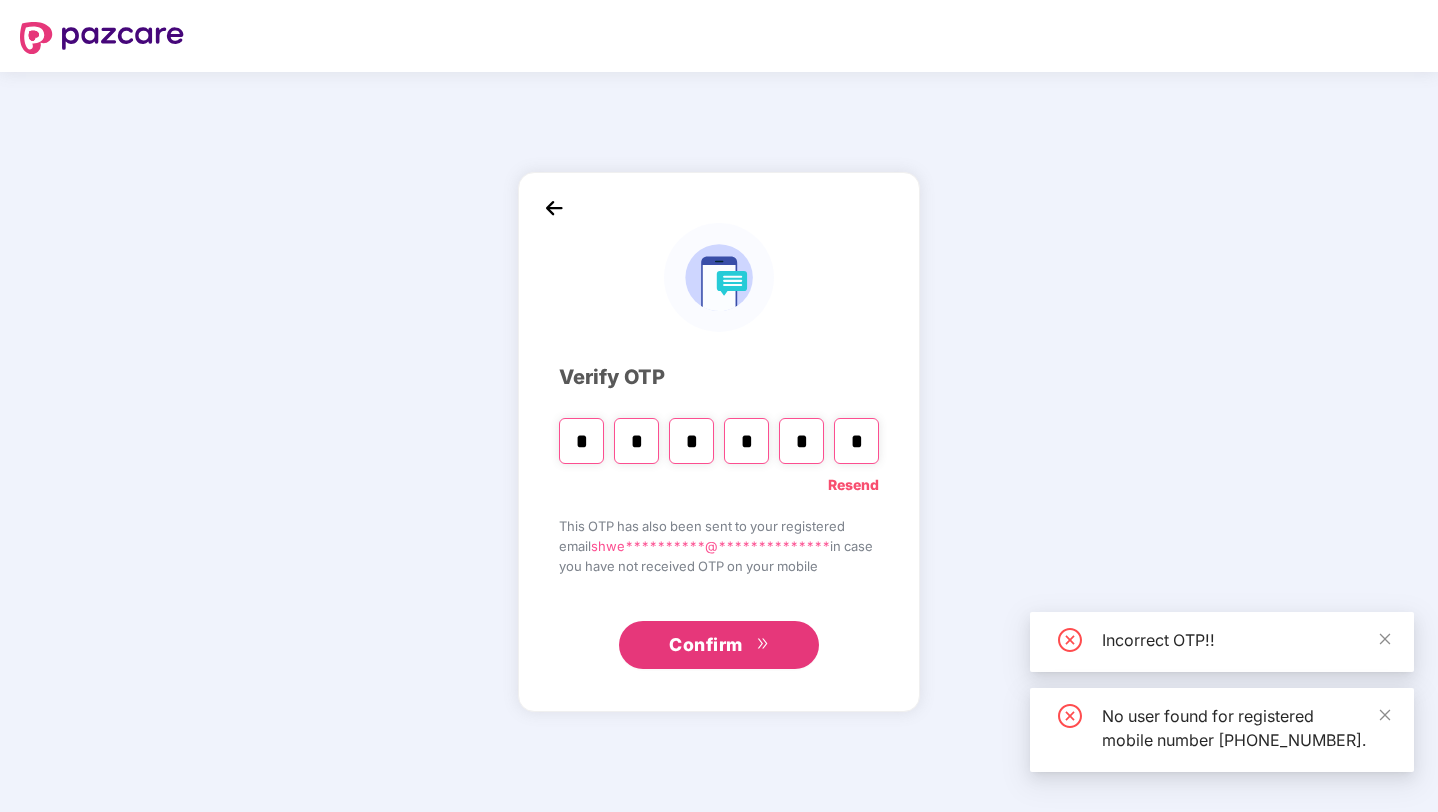 type 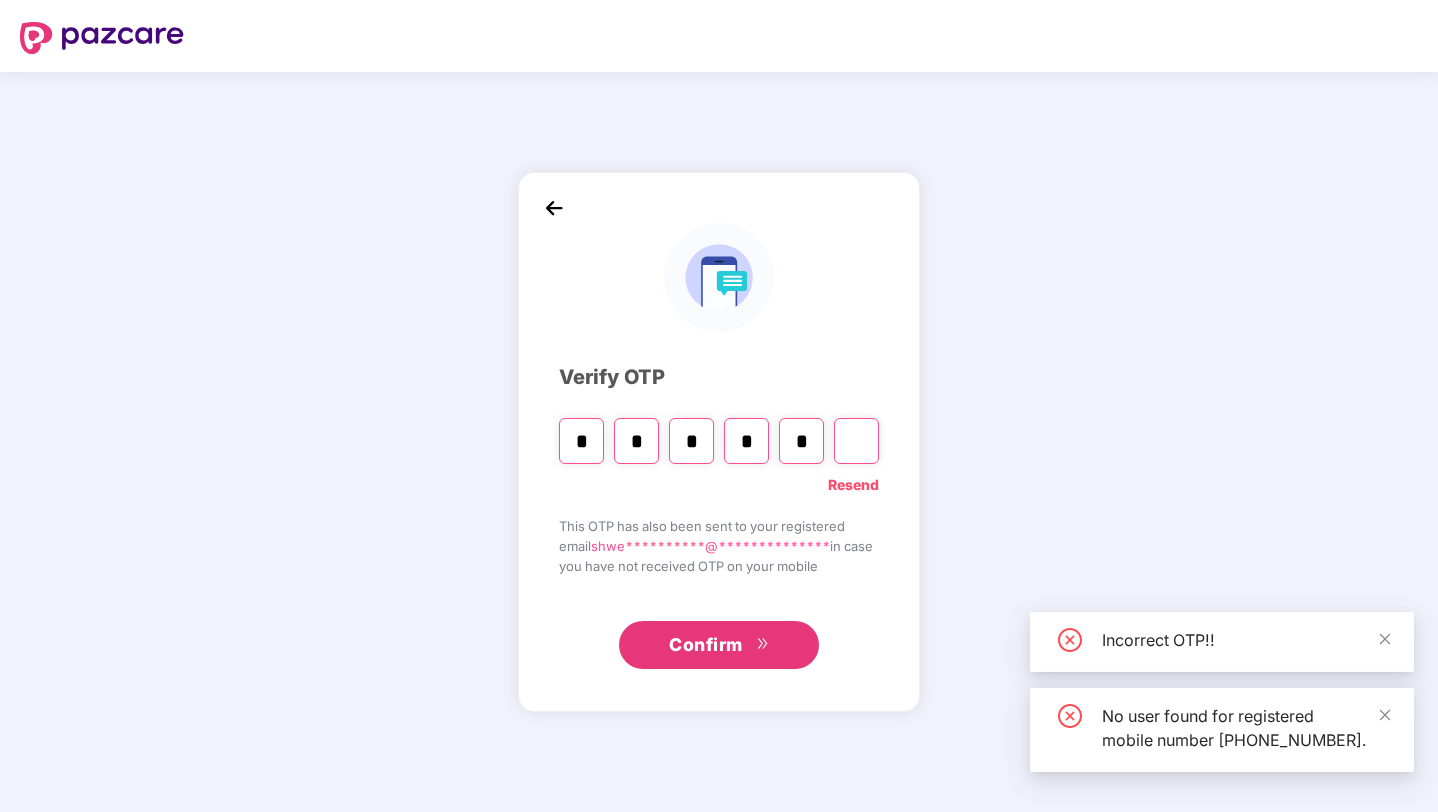 type on "*" 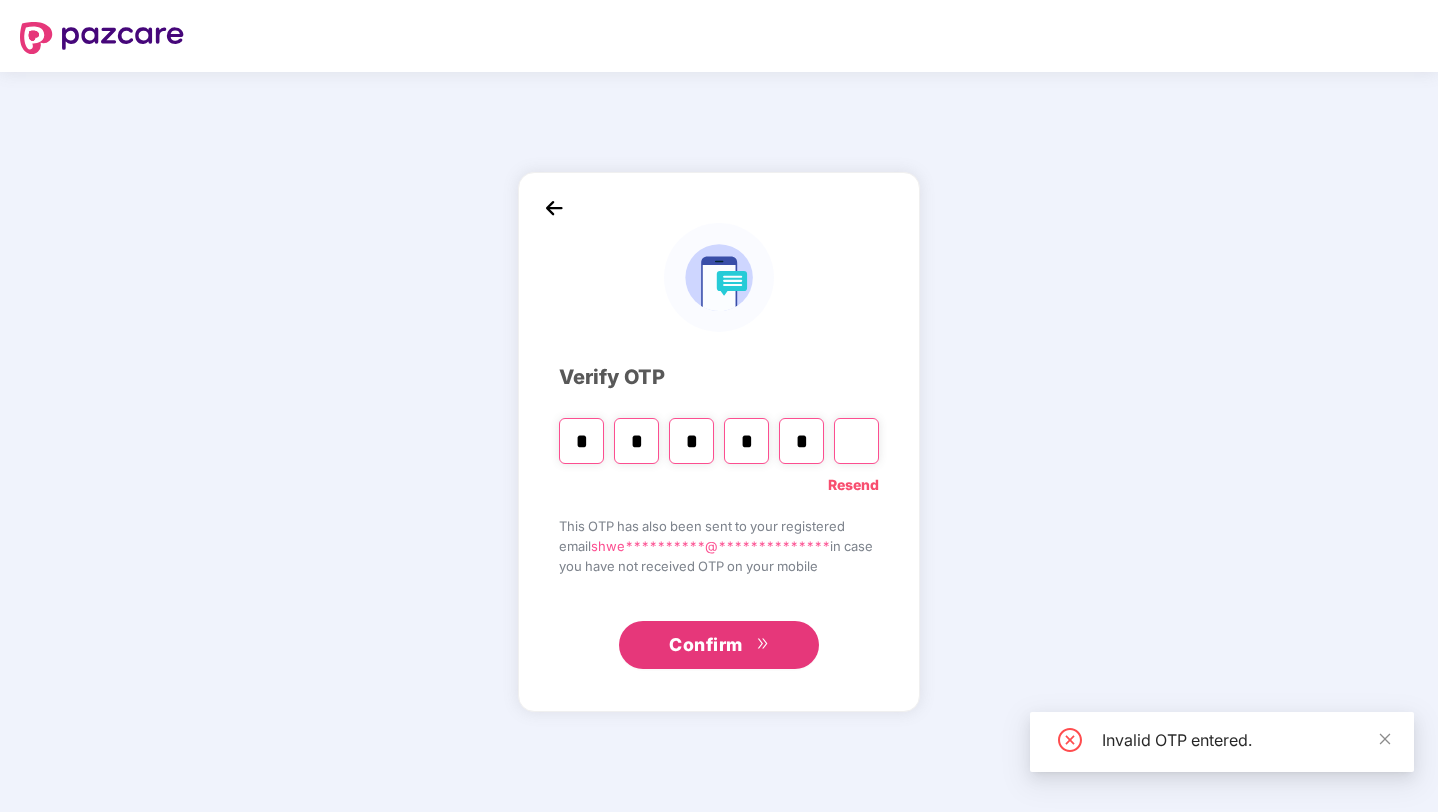 click on "*" at bounding box center (801, 441) 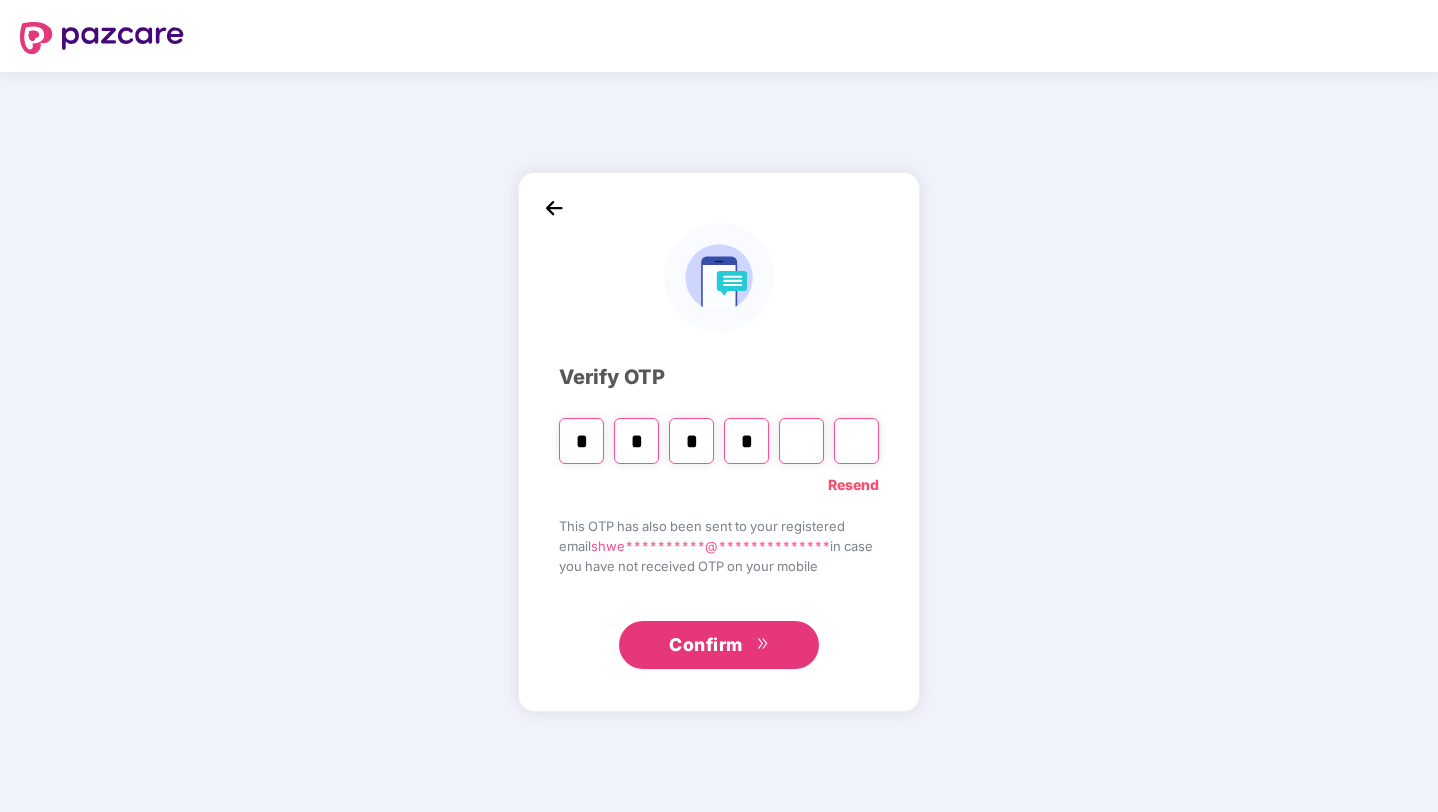 type on "*" 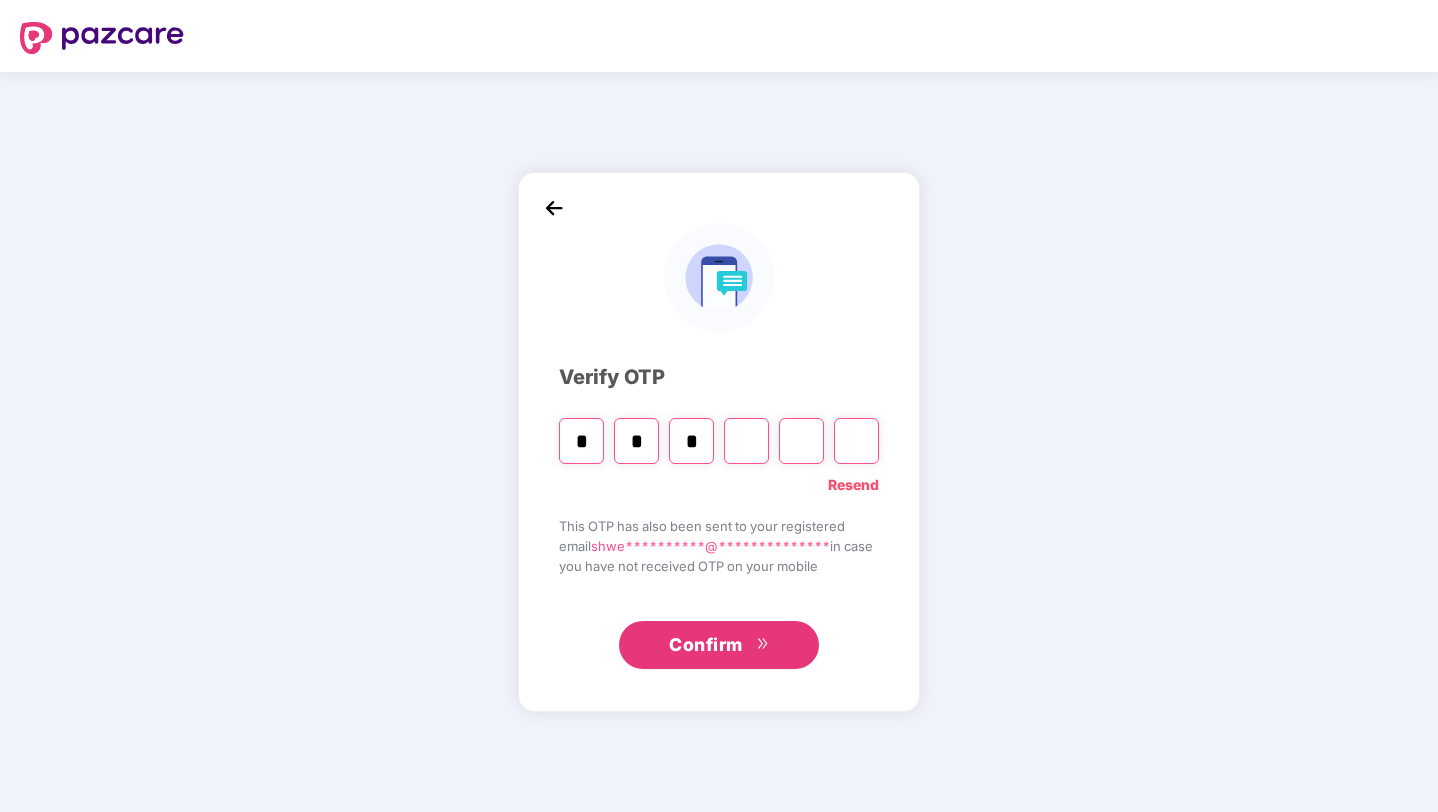 type 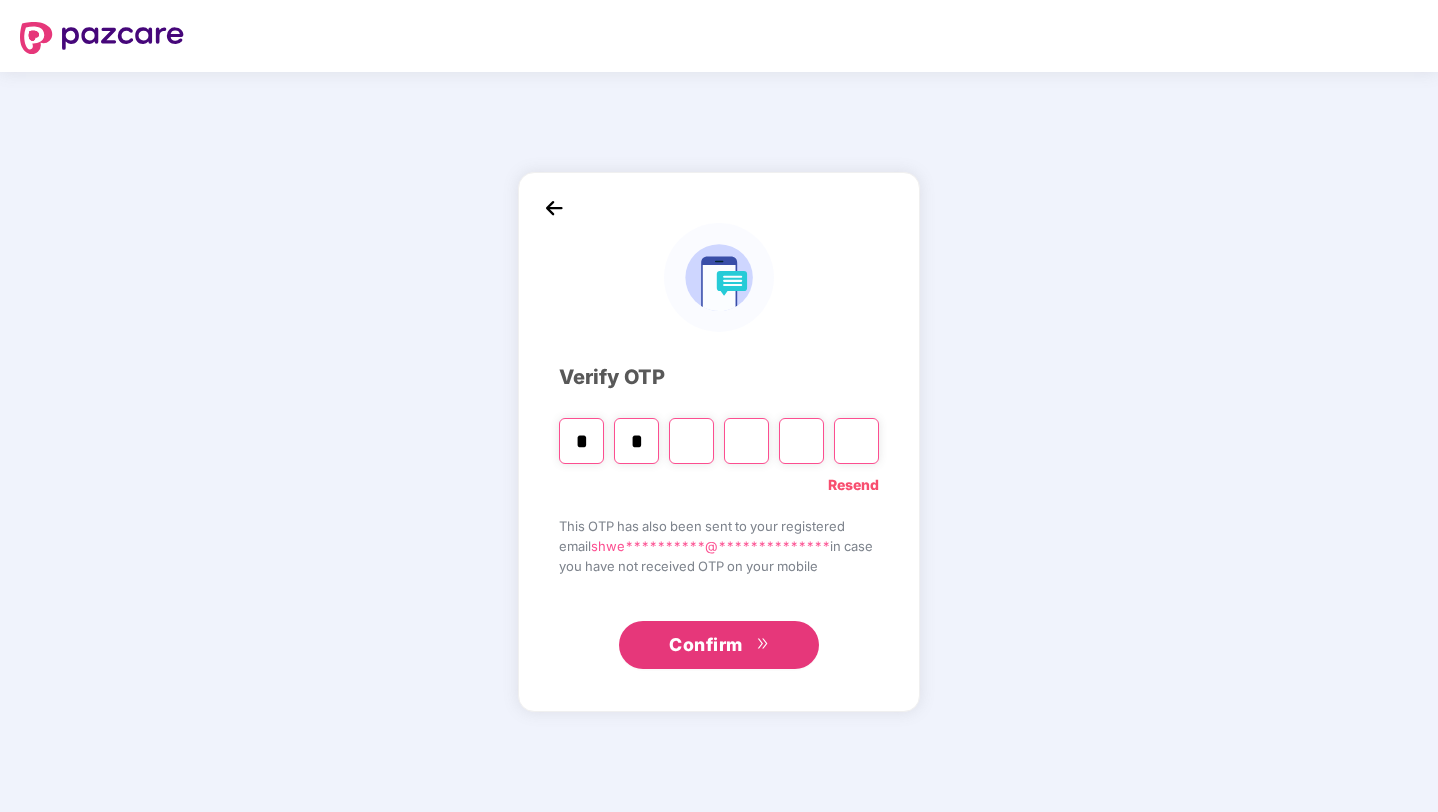 type 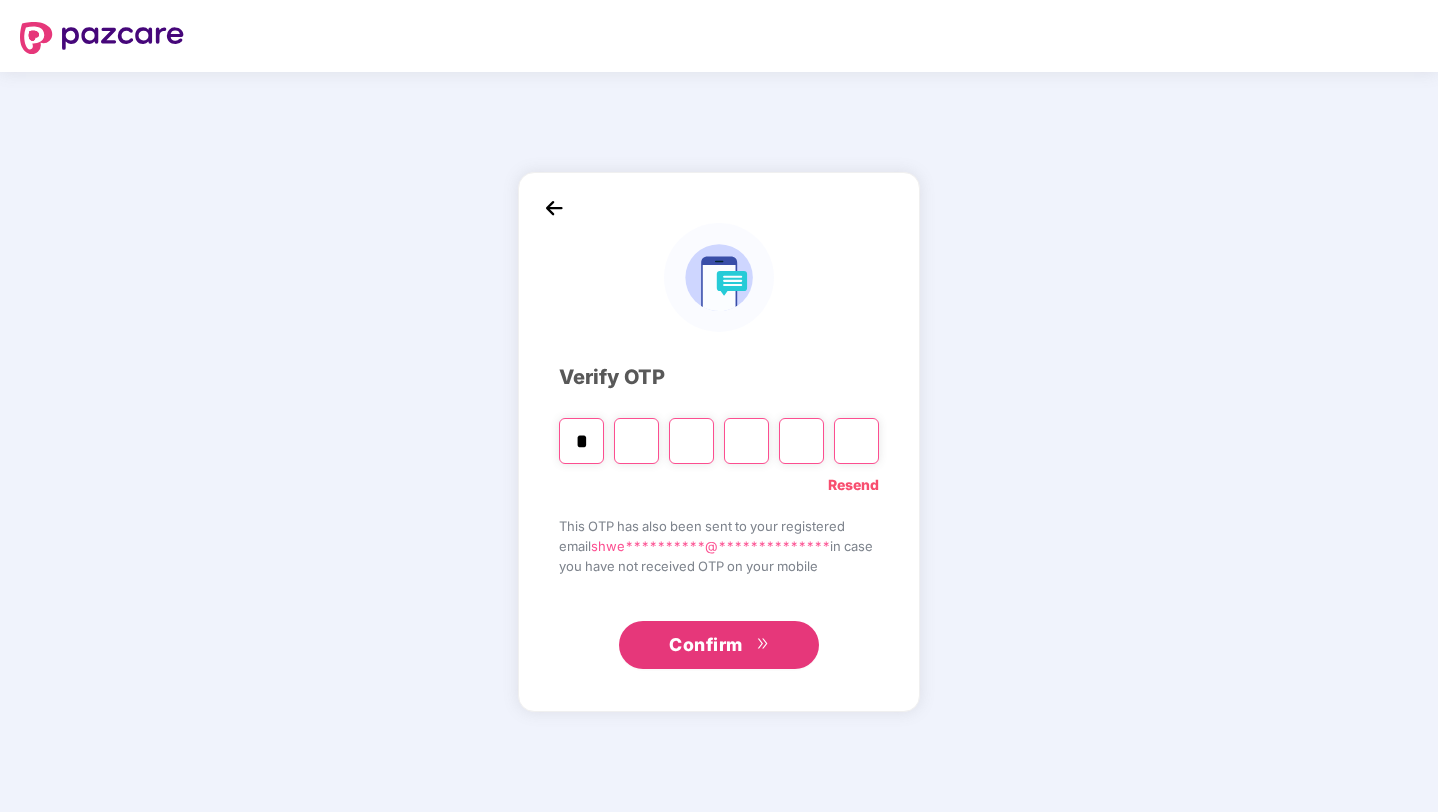 type on "*" 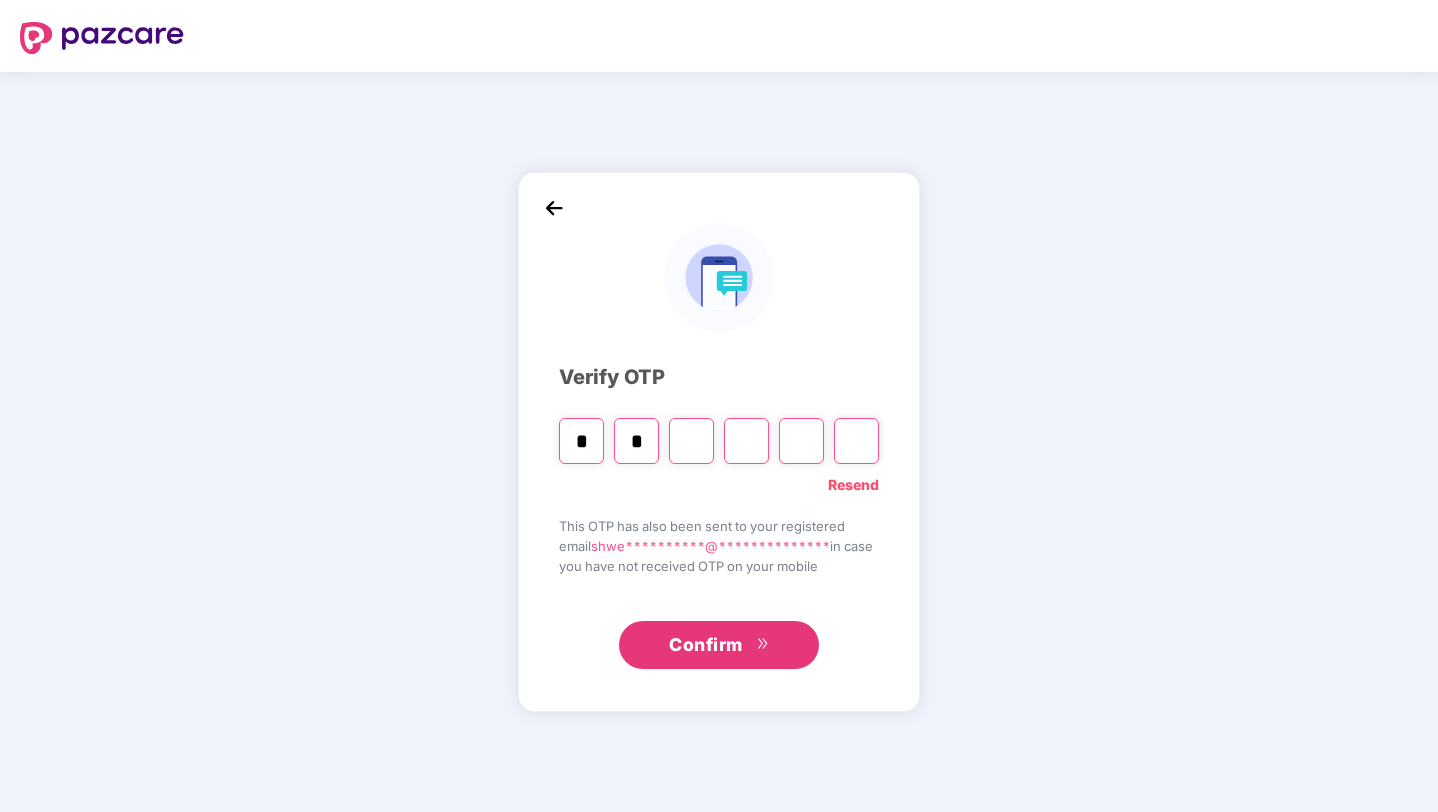 type on "*" 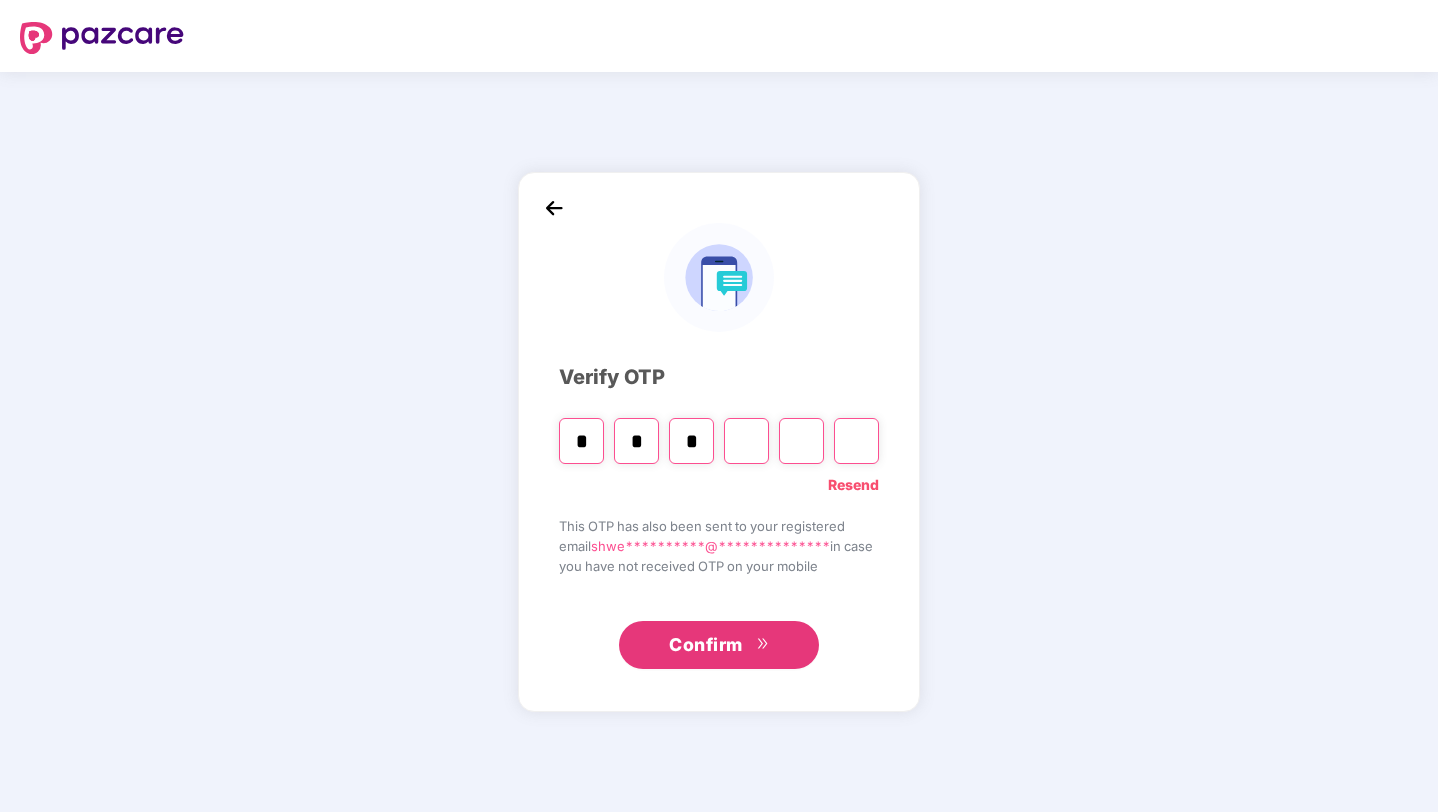 type on "*" 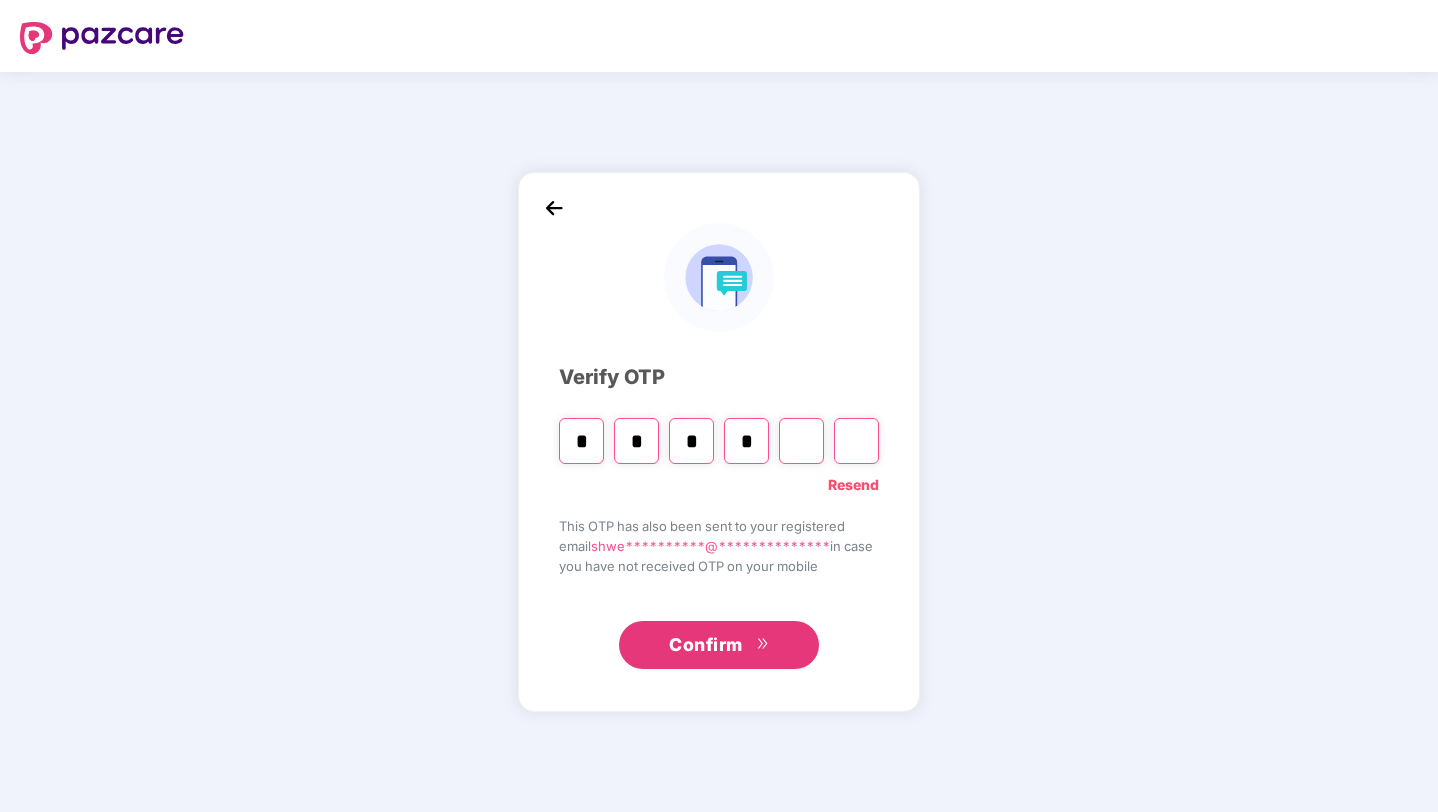 type on "*" 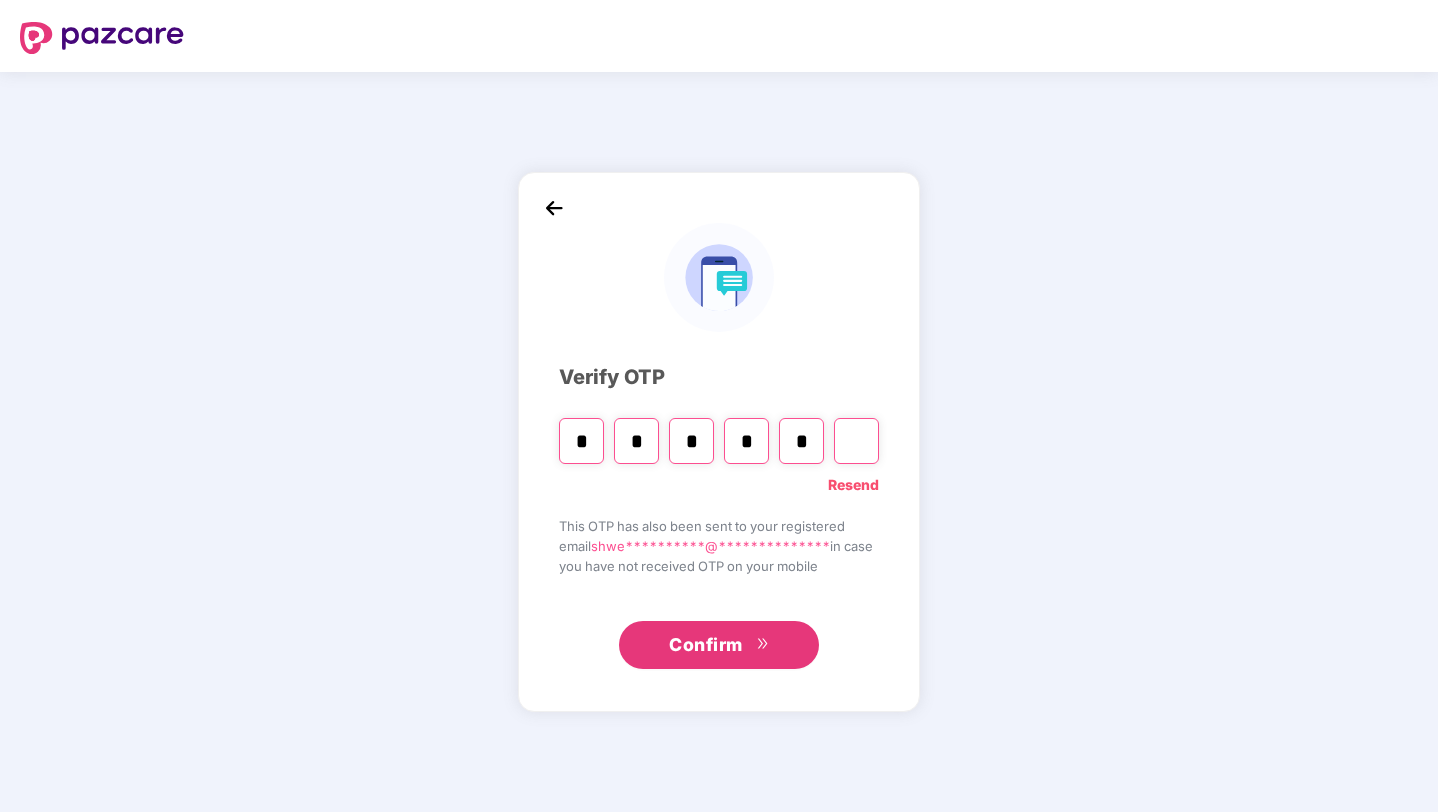 type 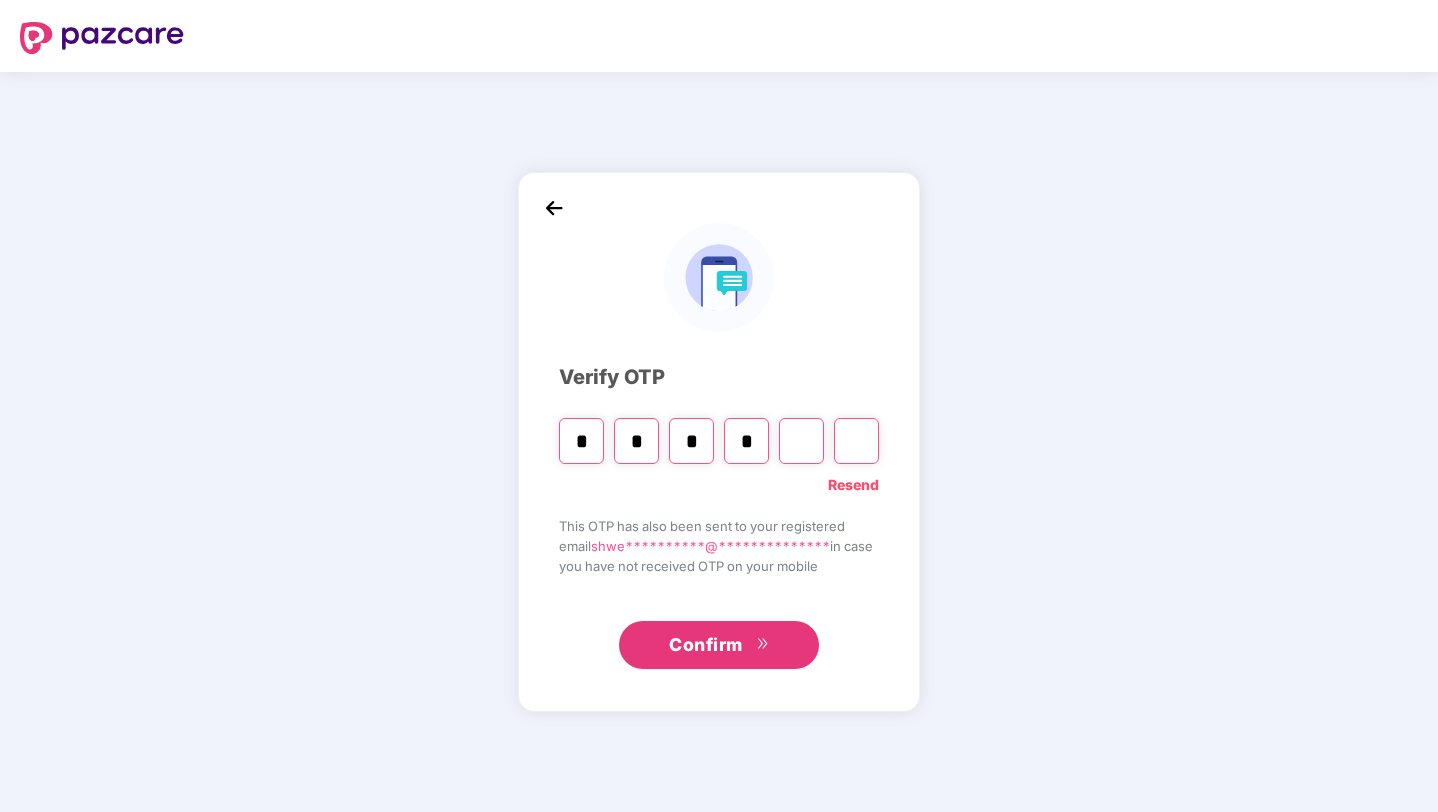 type 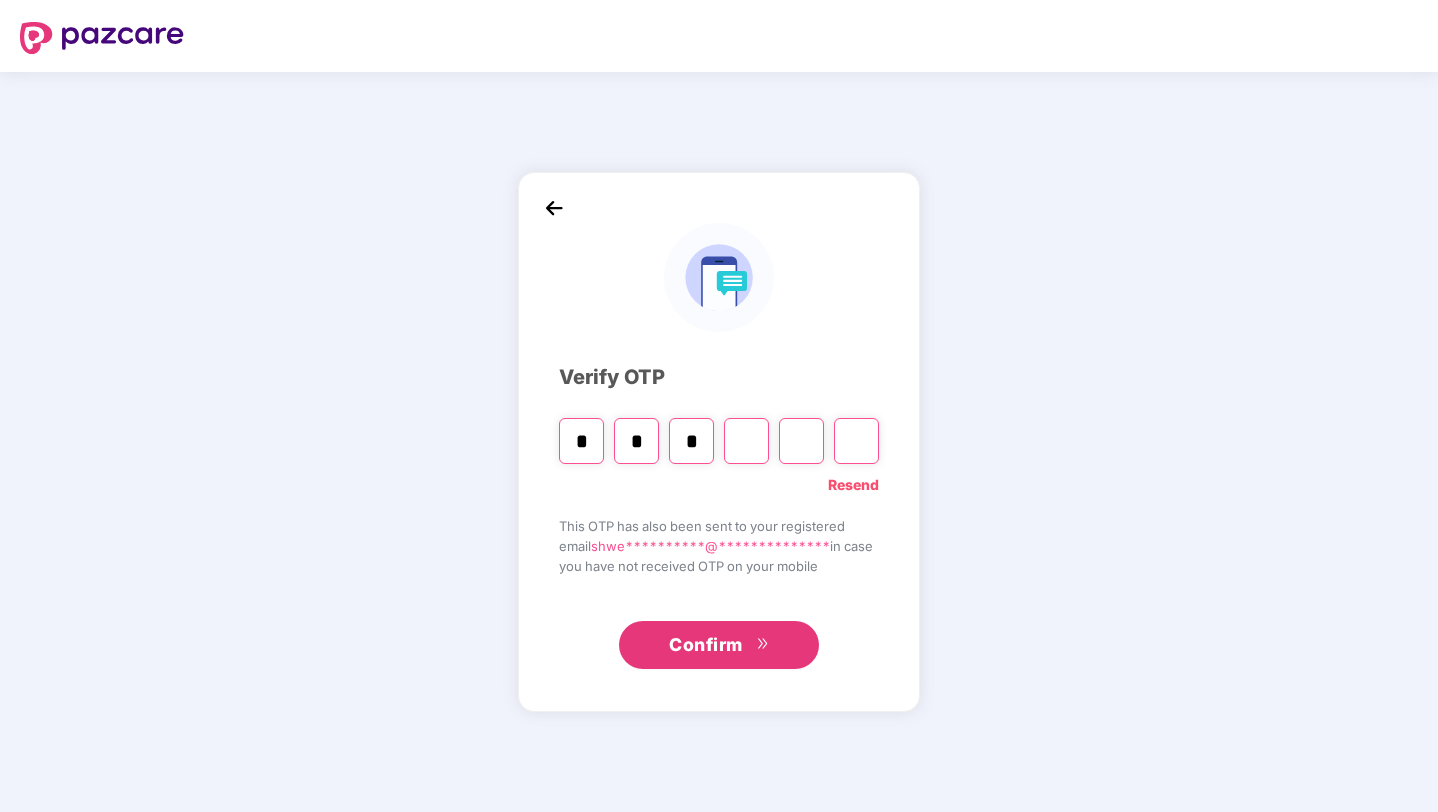 type 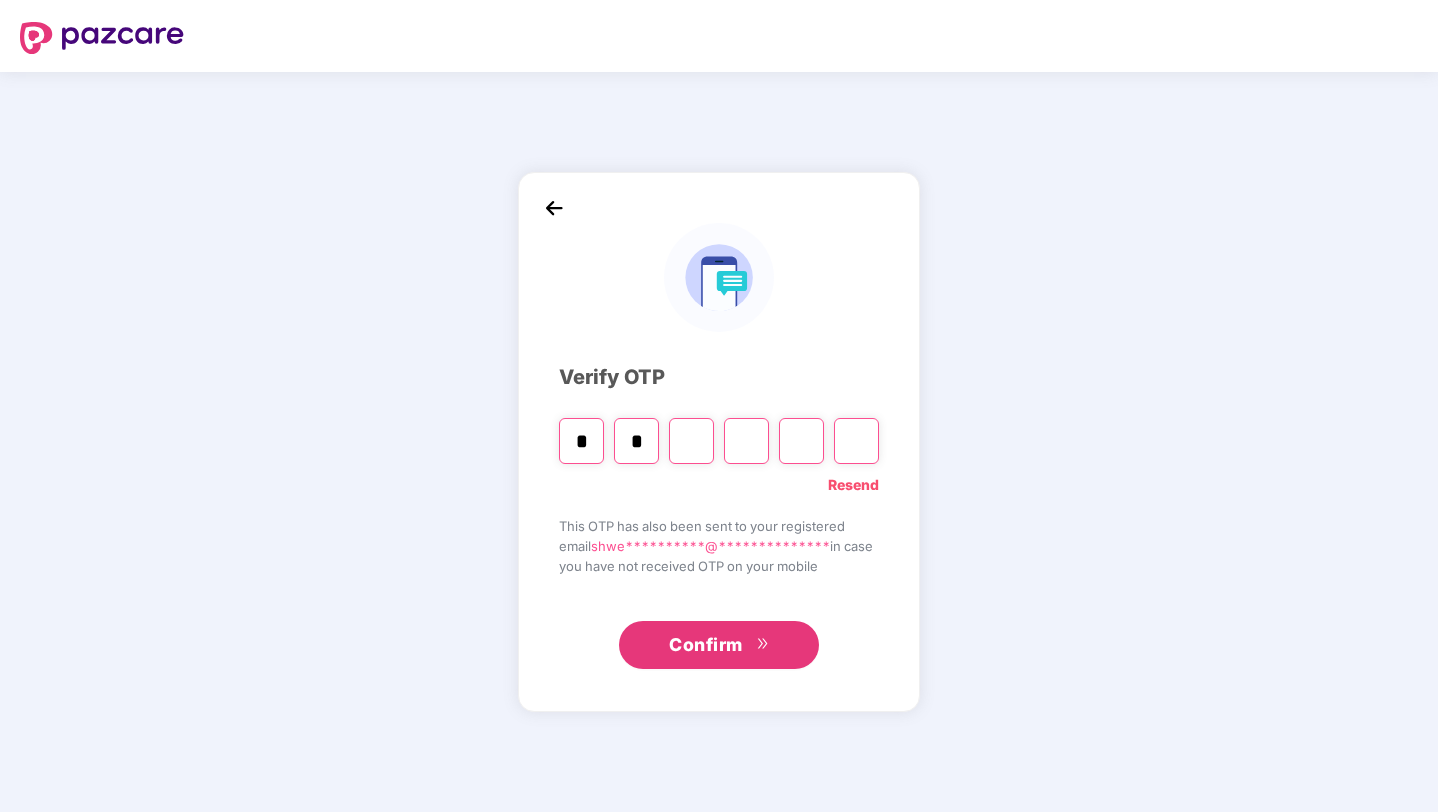 type 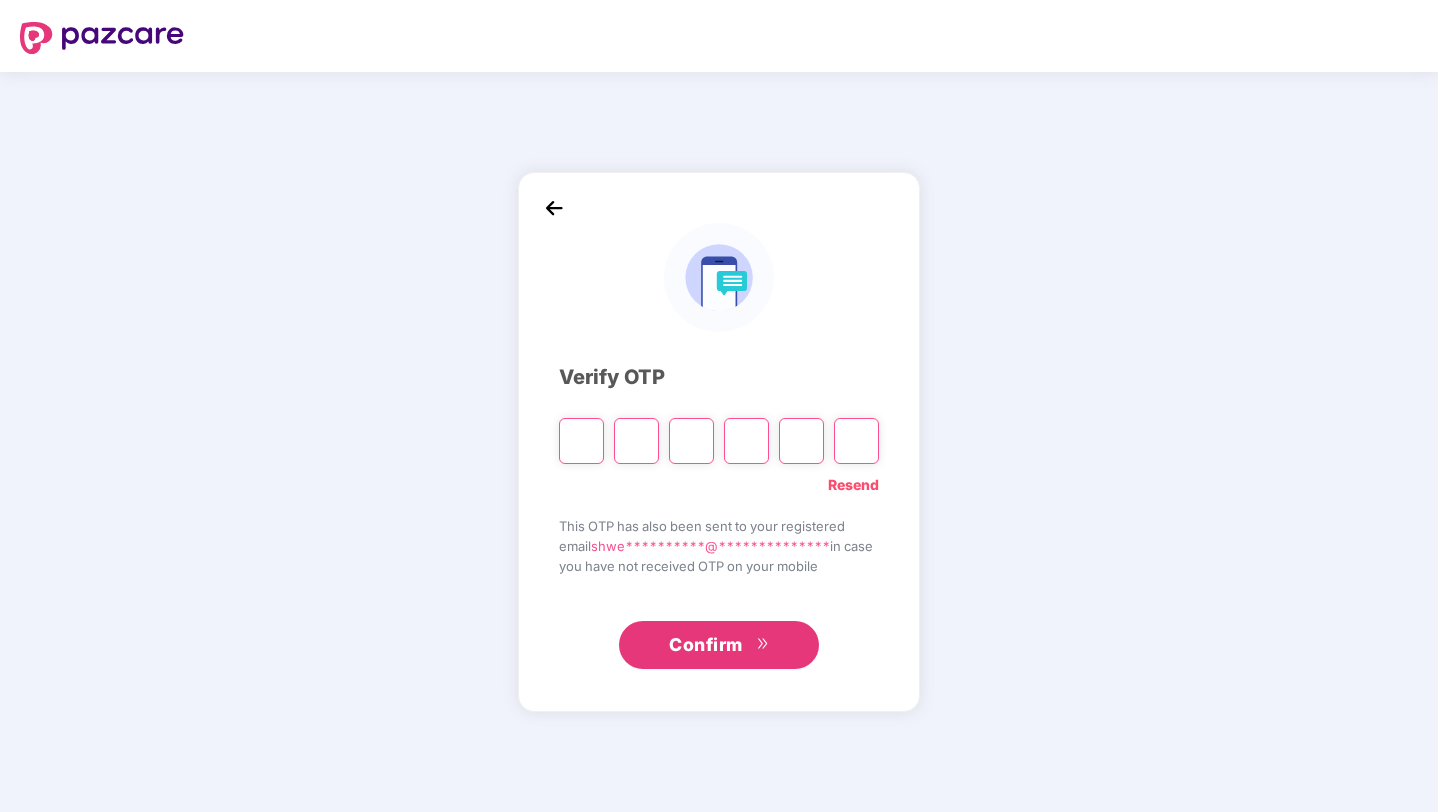 type on "*" 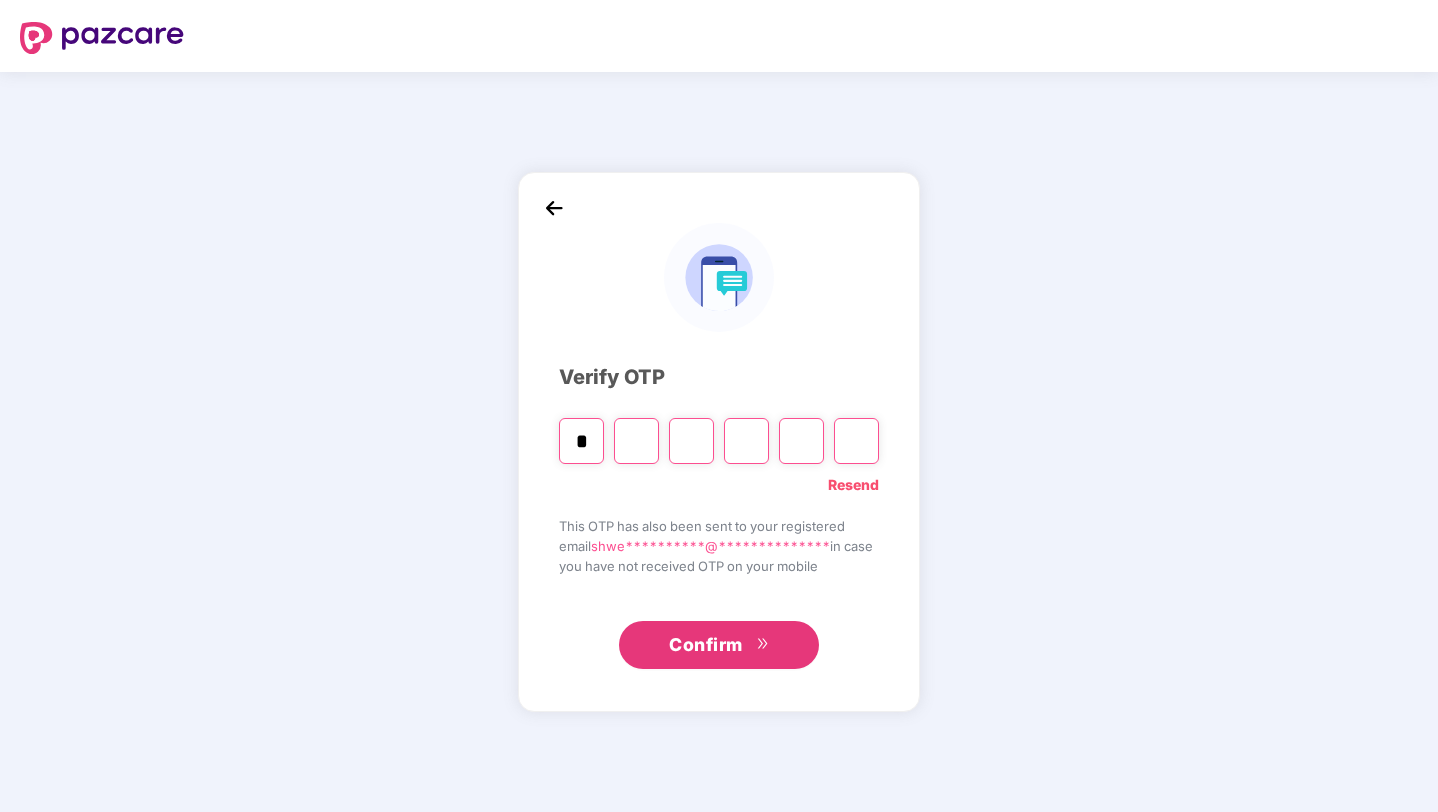 type on "*" 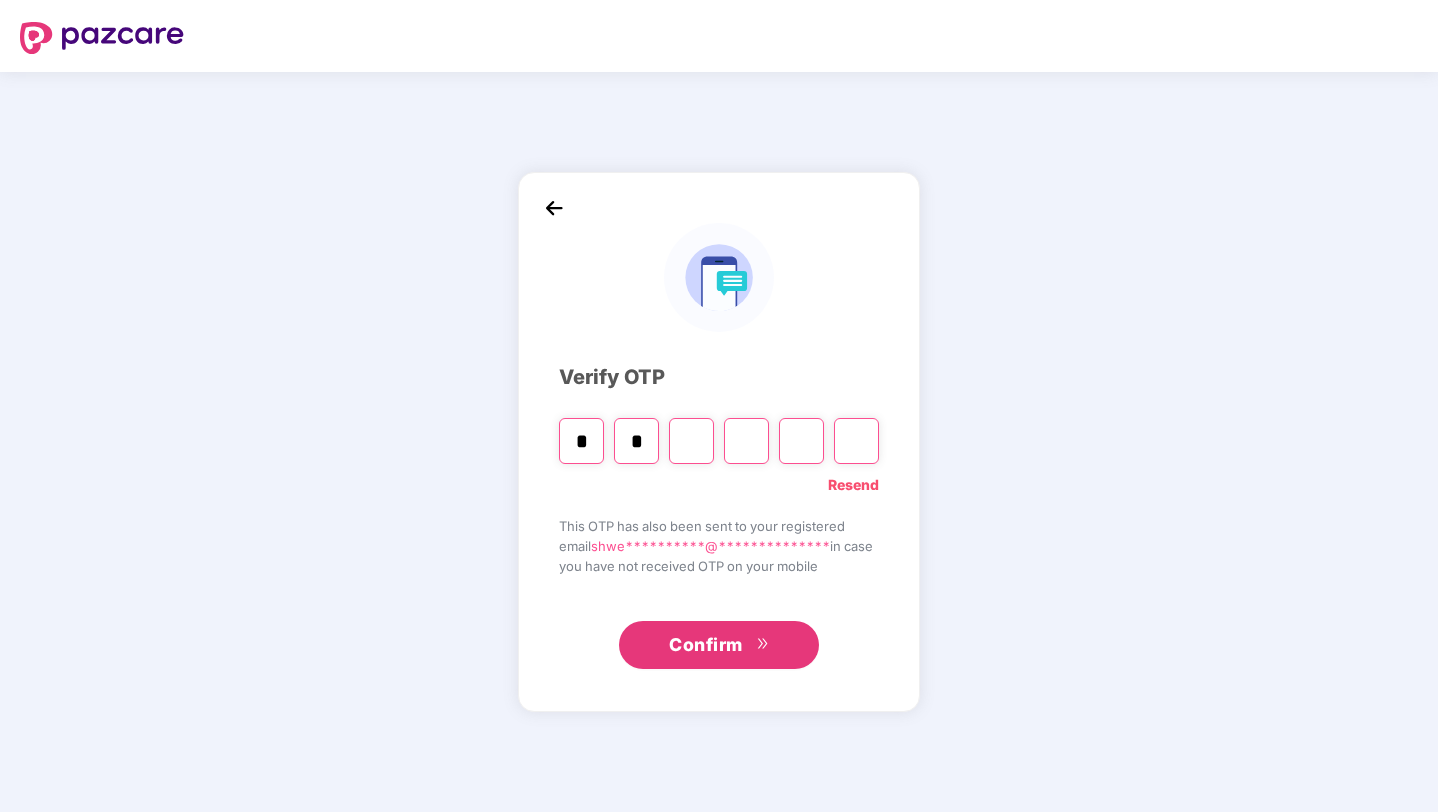 type on "*" 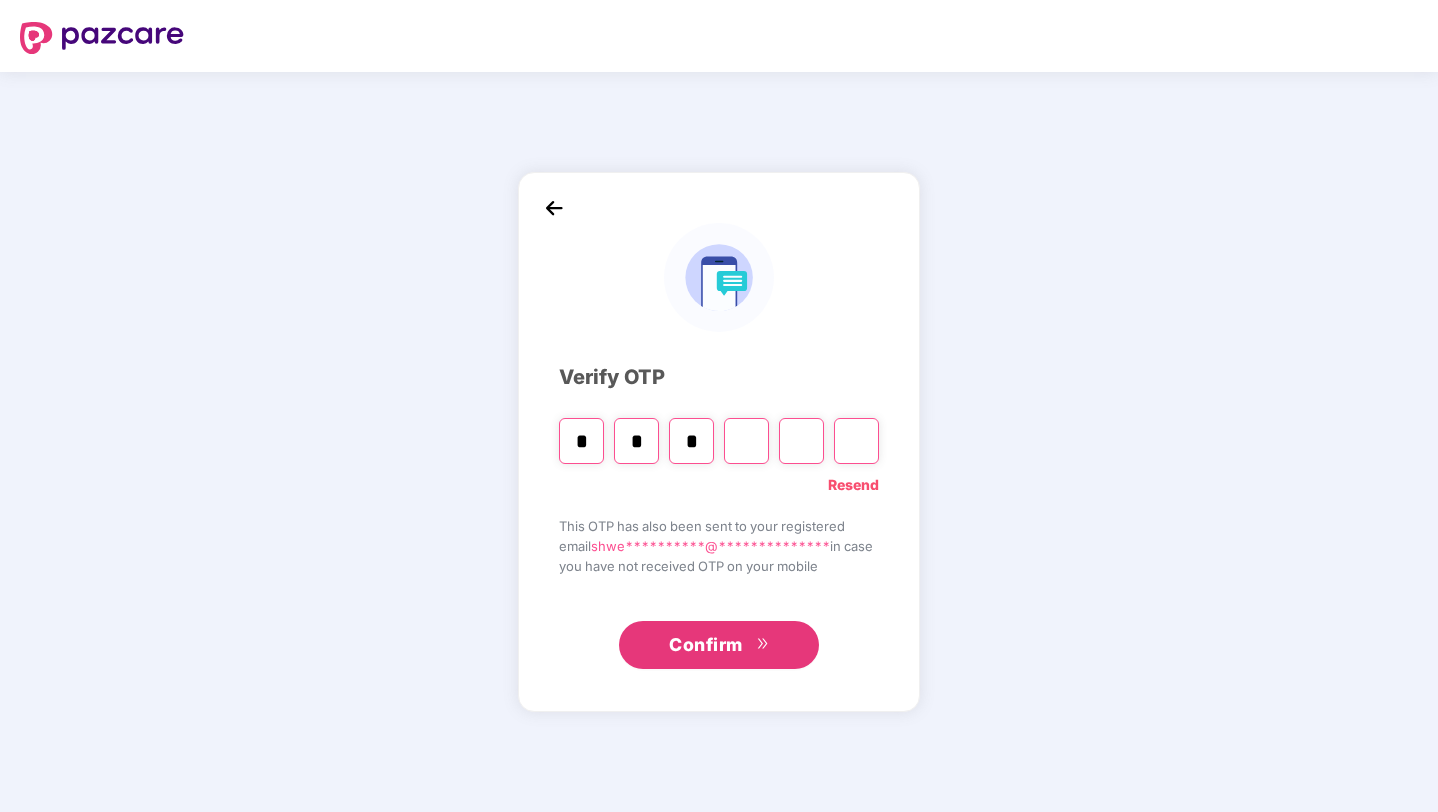 type on "*" 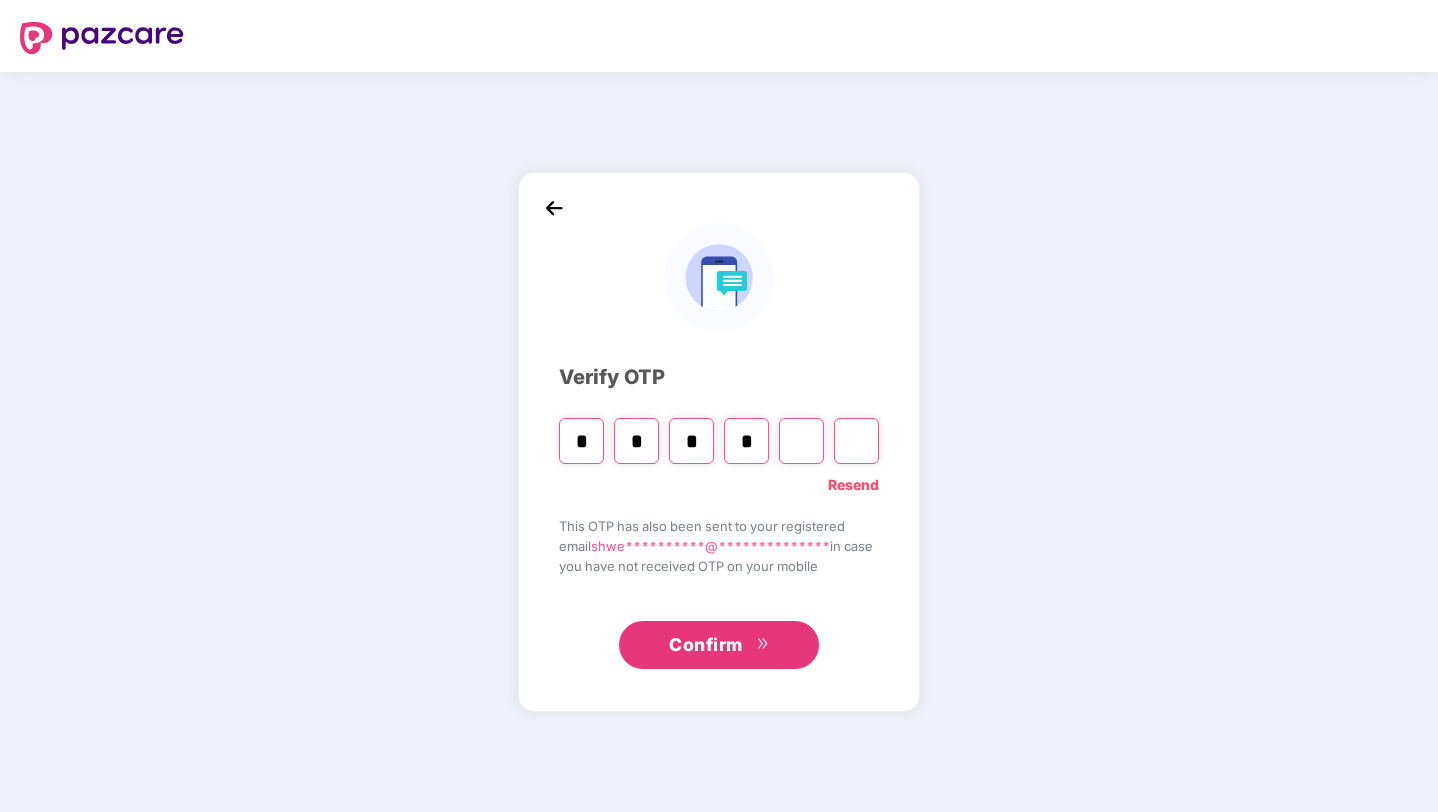 type on "*" 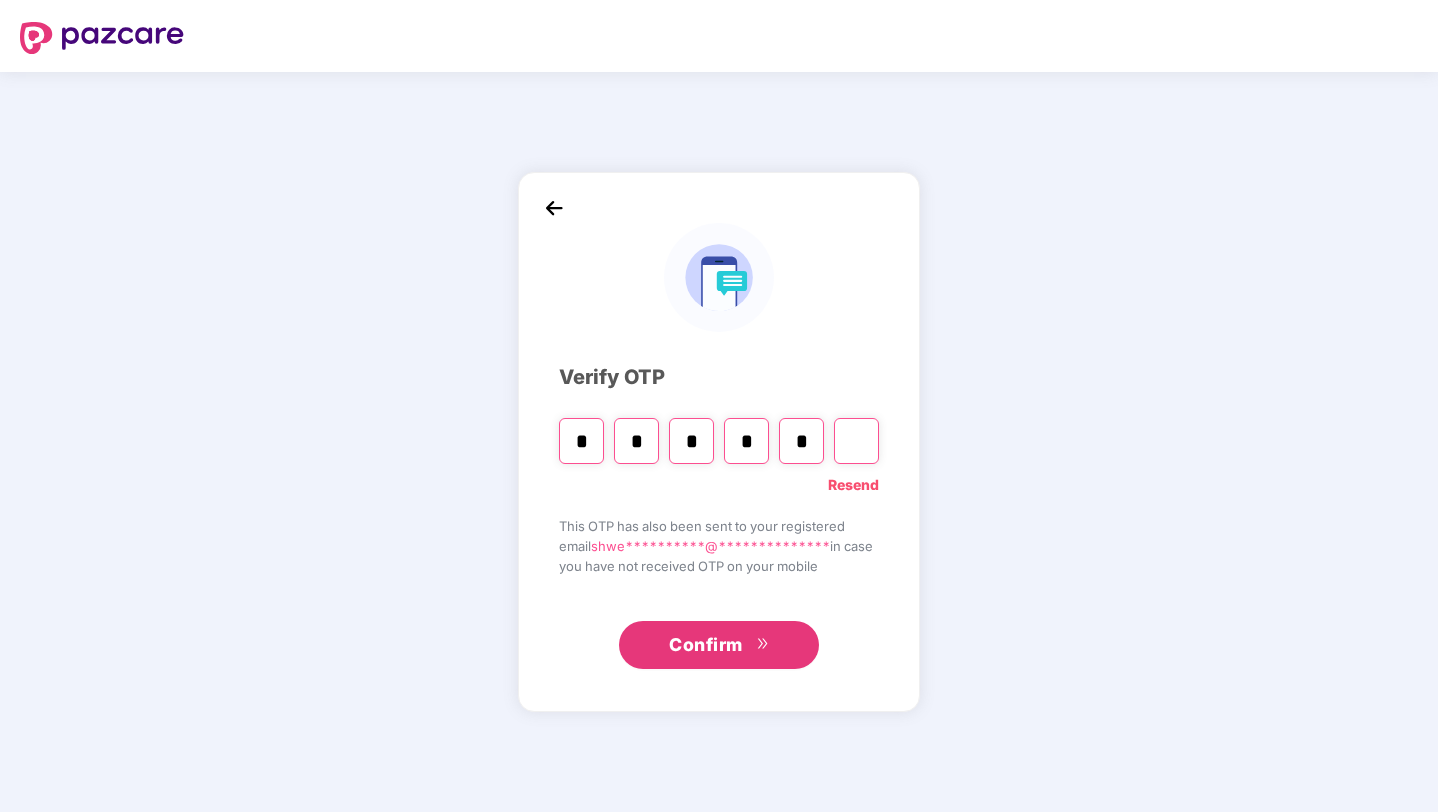 type on "*" 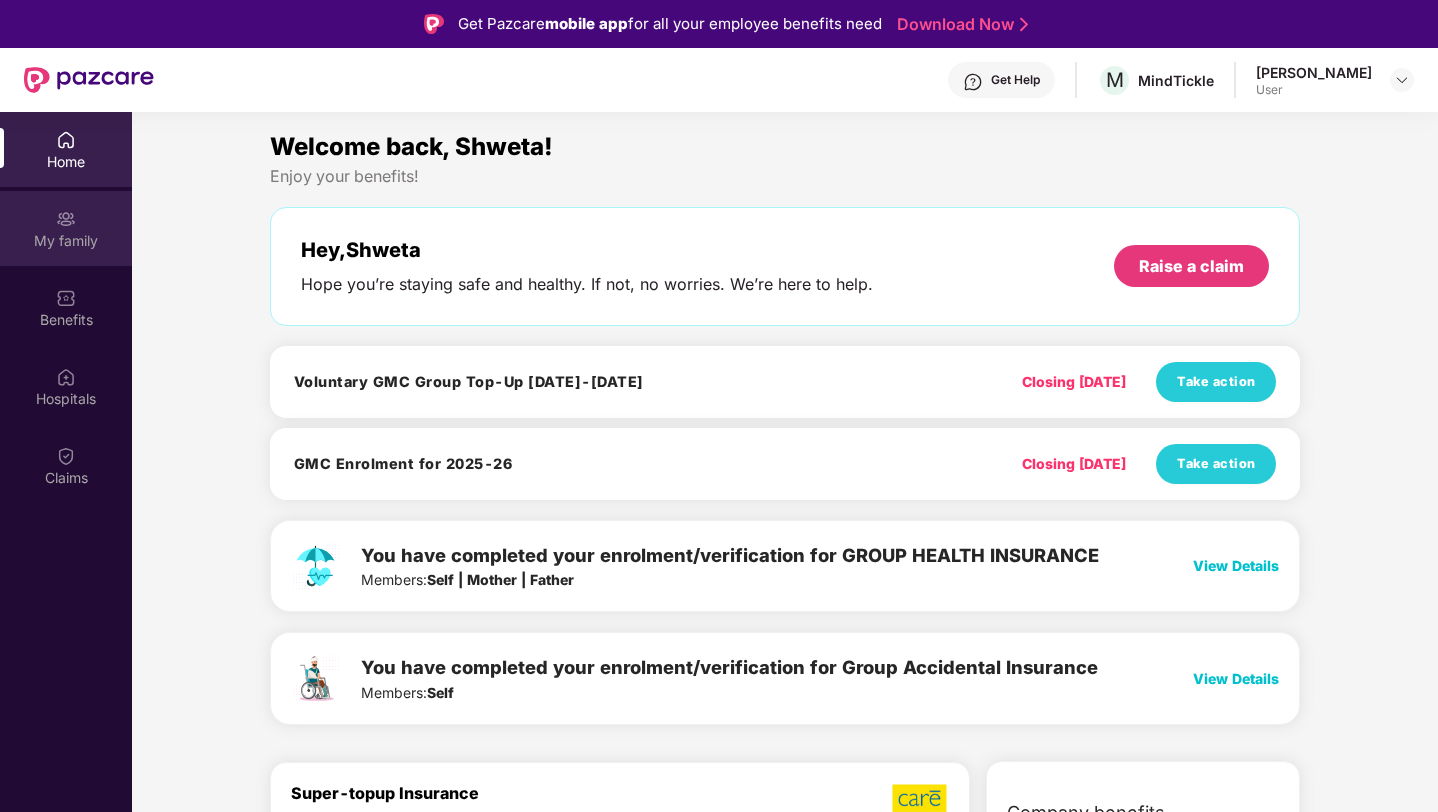 click on "My family" at bounding box center [66, 228] 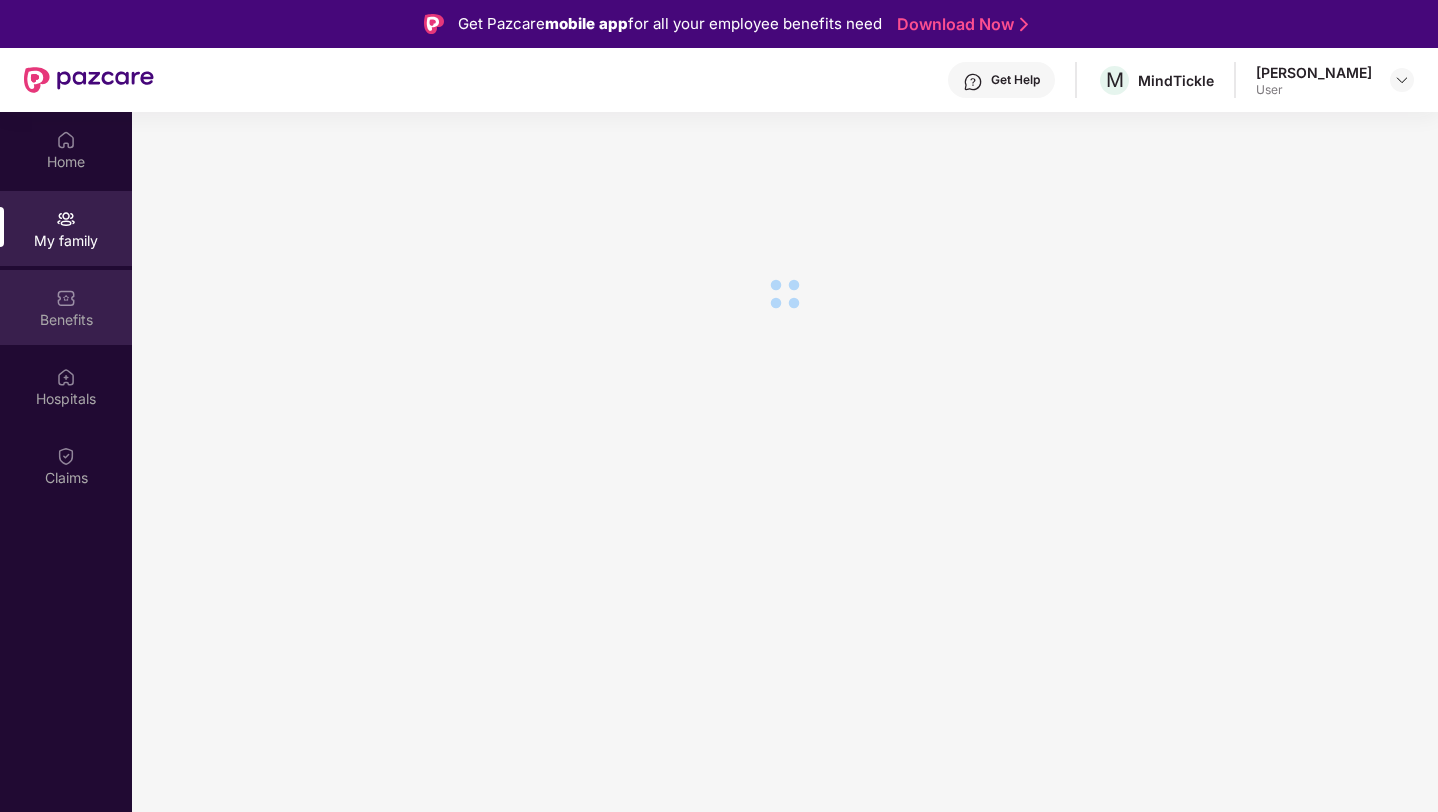 click at bounding box center (66, 298) 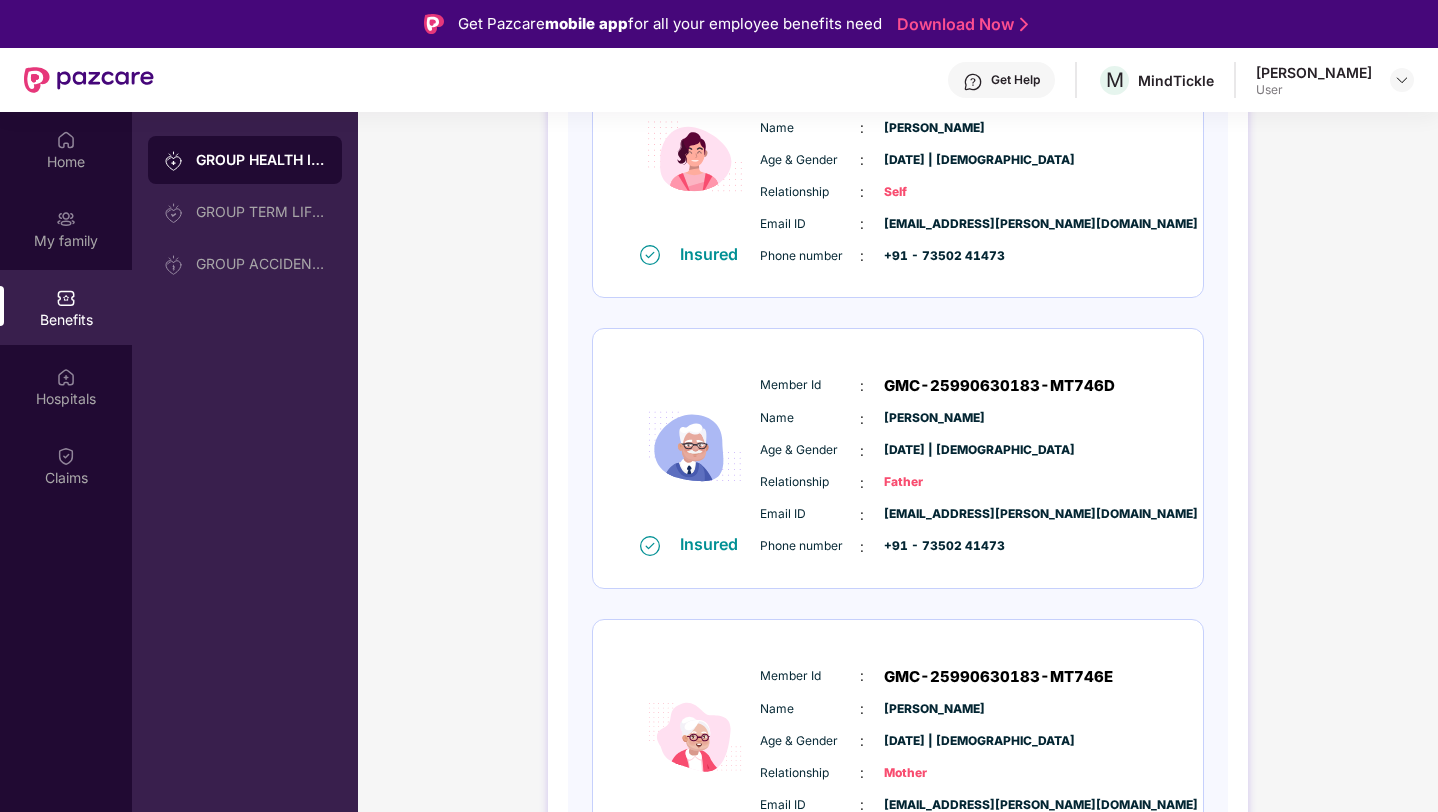 scroll, scrollTop: 447, scrollLeft: 0, axis: vertical 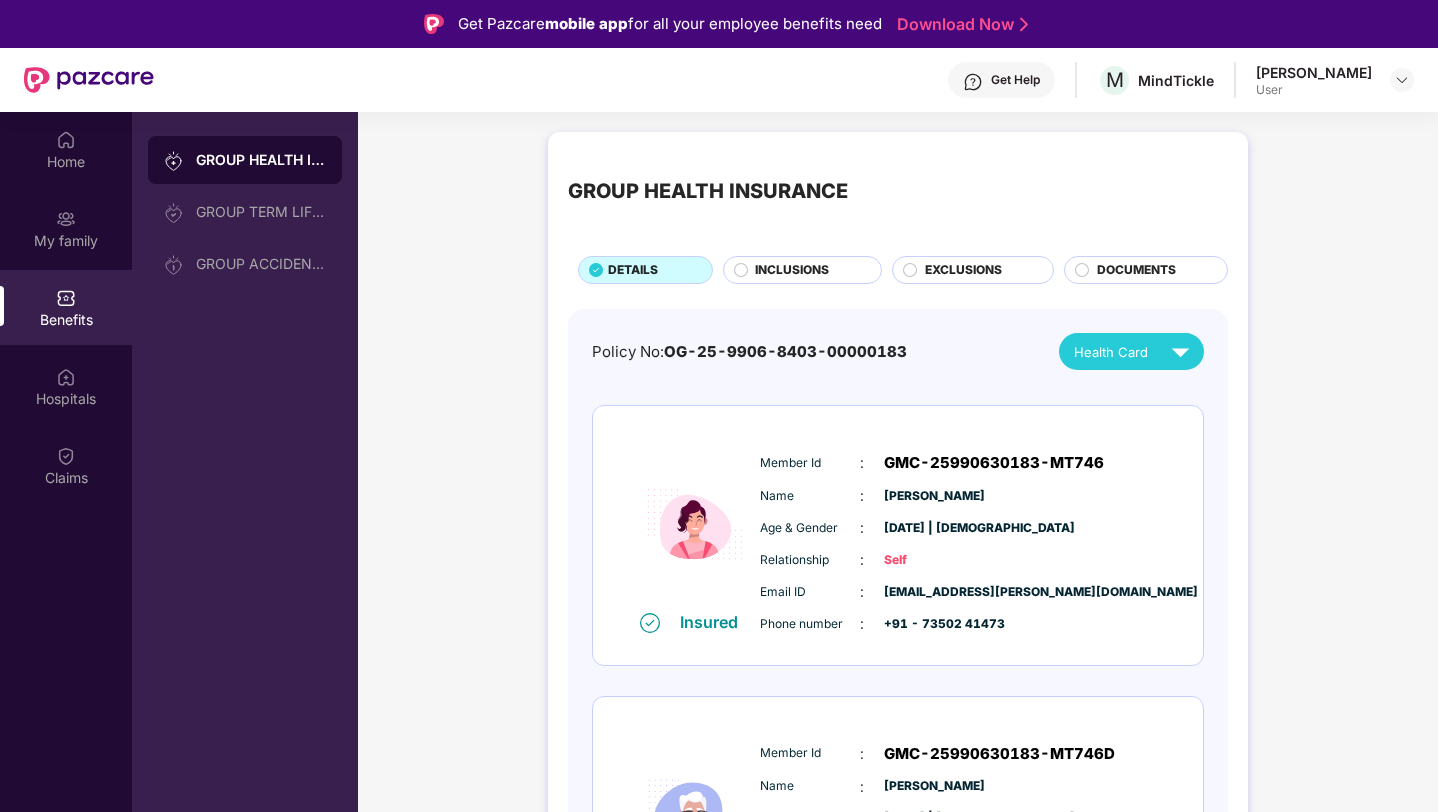 click on "INCLUSIONS" at bounding box center (802, 270) 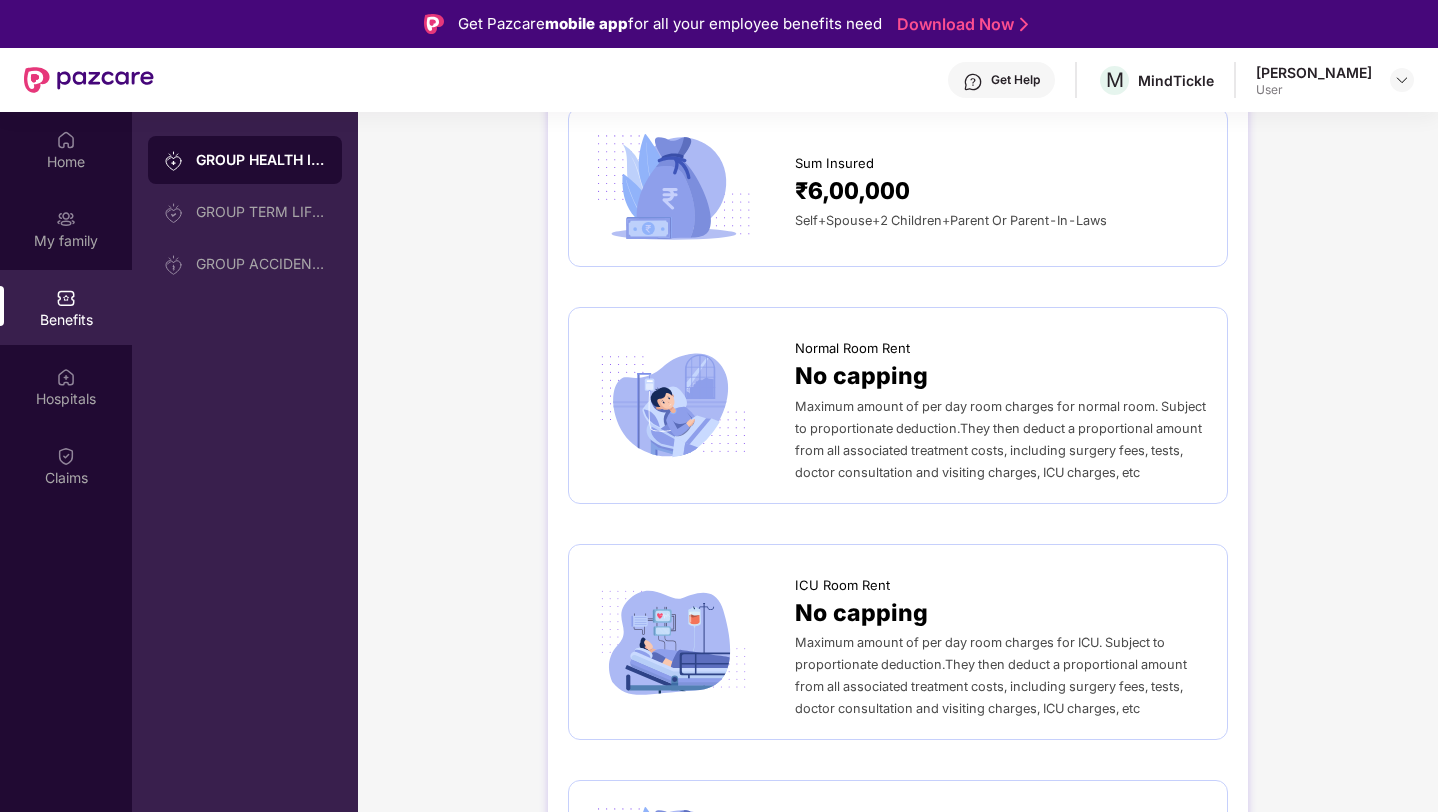 scroll, scrollTop: 0, scrollLeft: 0, axis: both 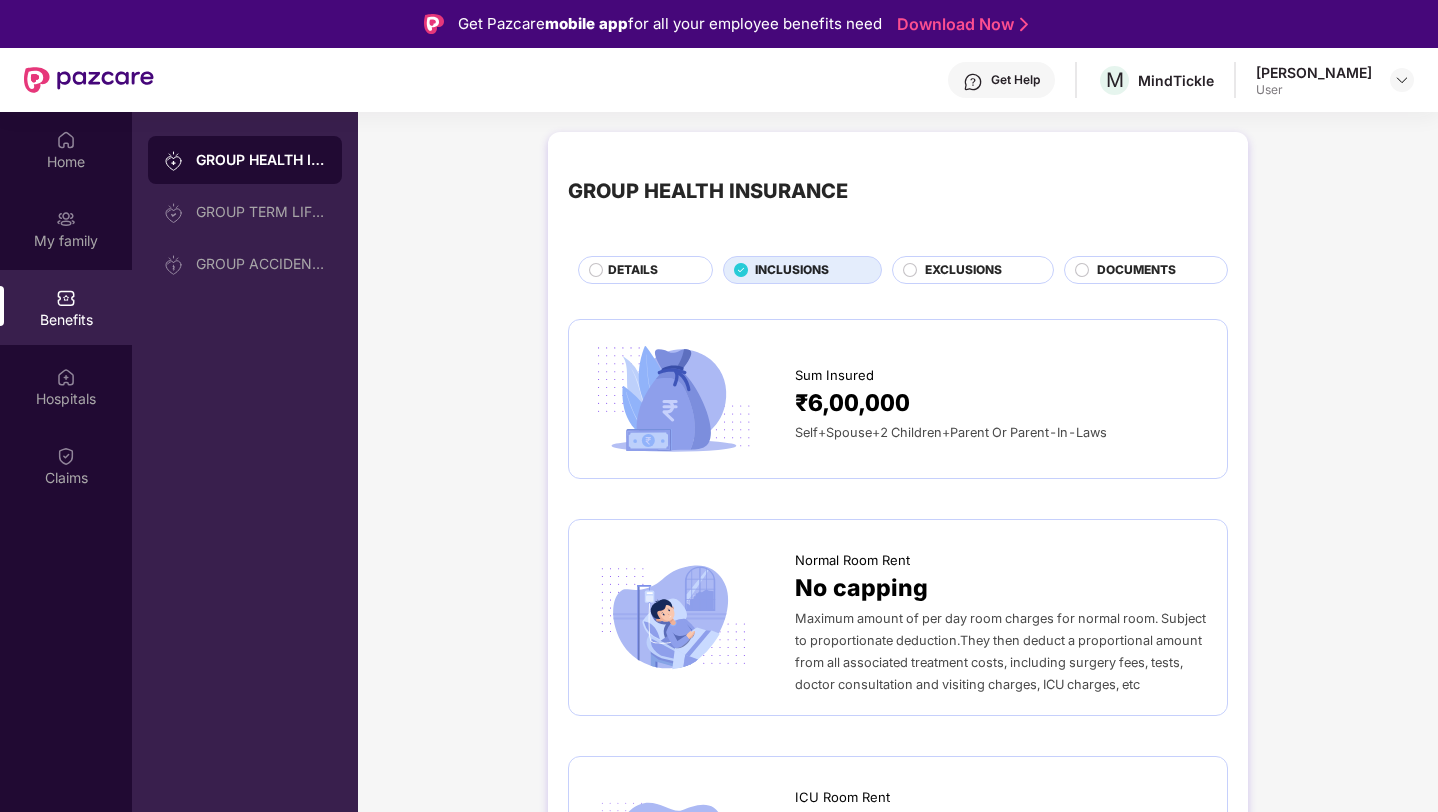 click on "EXCLUSIONS" at bounding box center (963, 270) 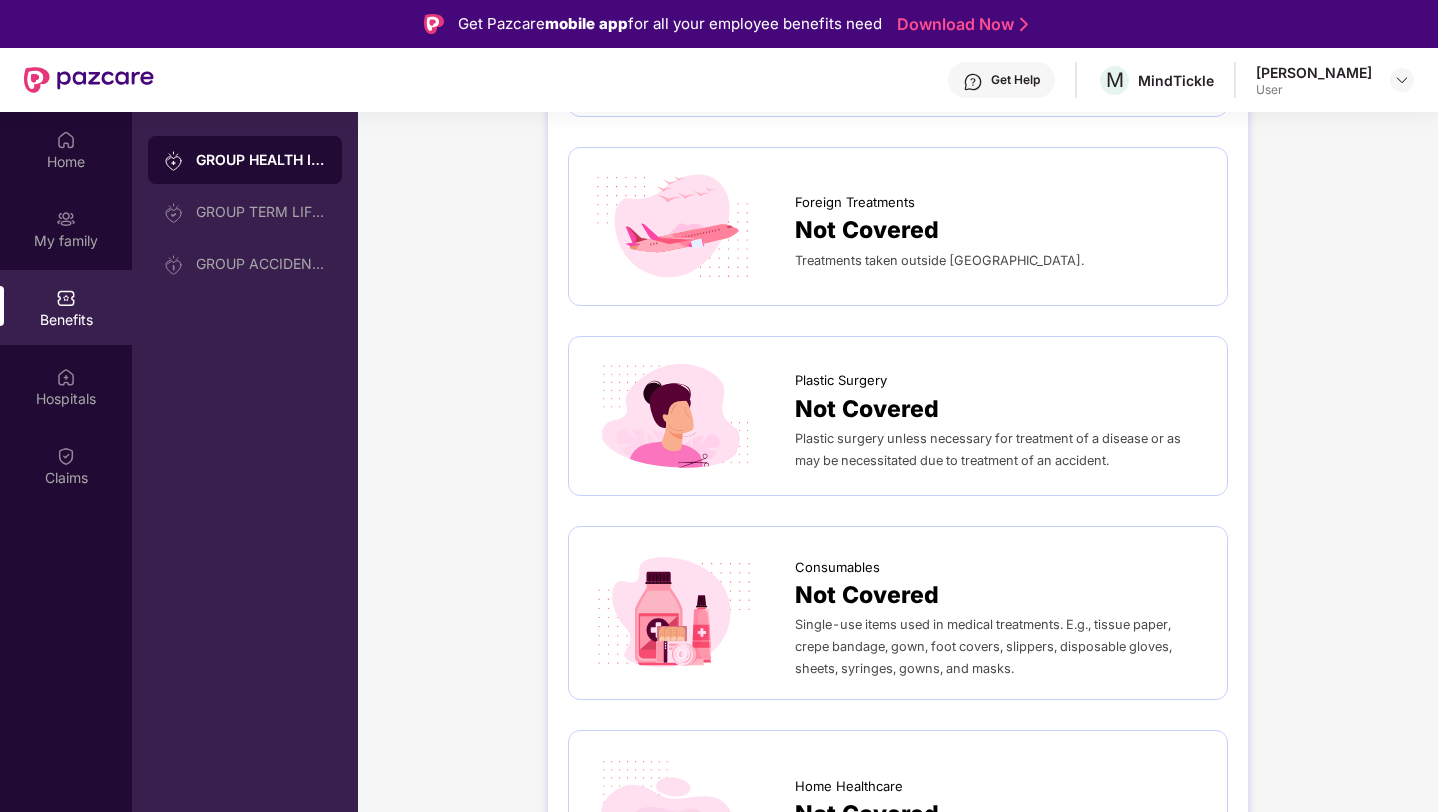 scroll, scrollTop: 977, scrollLeft: 0, axis: vertical 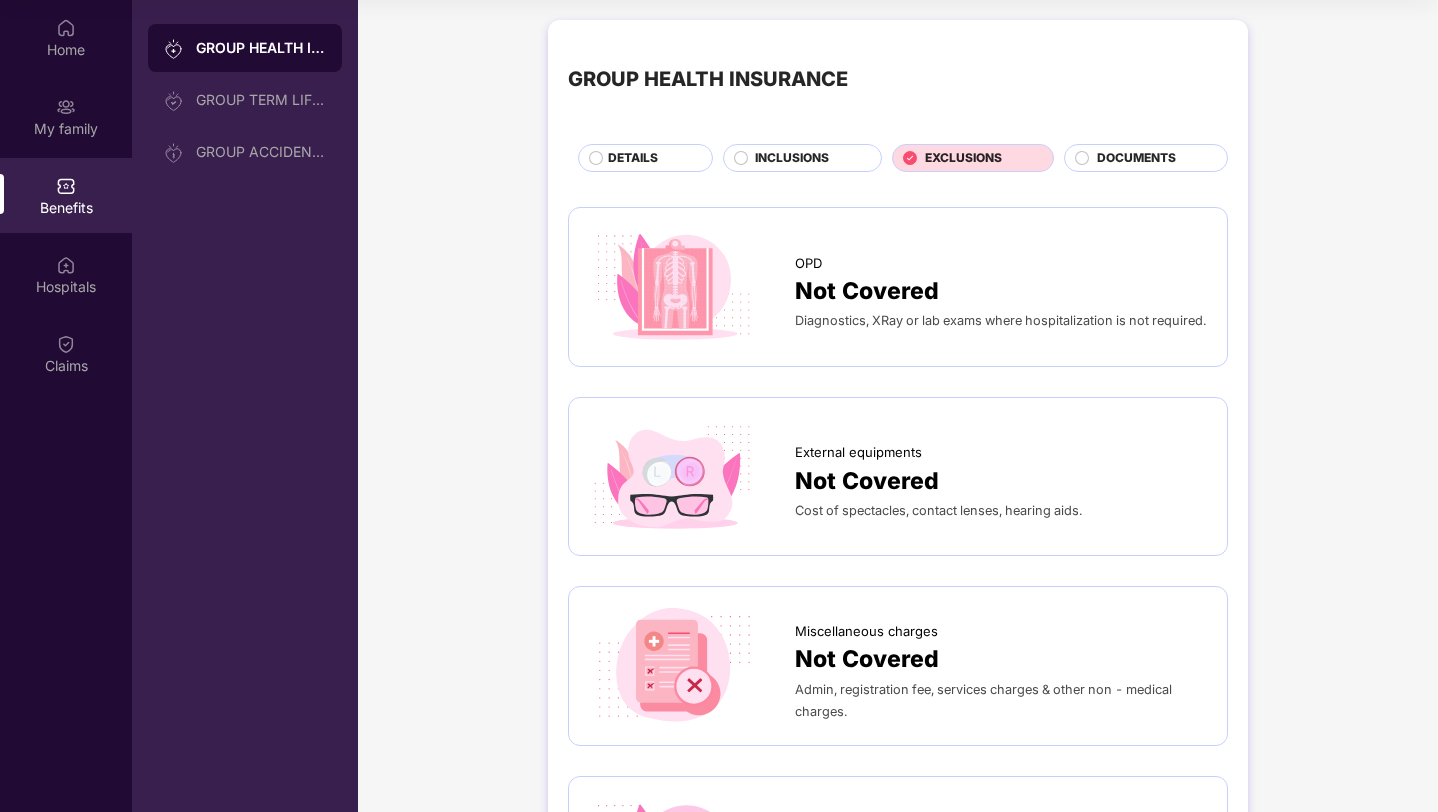 click on "GROUP HEALTH INSURANCE DETAILS INCLUSIONS EXCLUSIONS DOCUMENTS OPD Not Covered Diagnostics, XRay or lab exams where hospitalization is not required.	 External equipments Not Covered Cost of spectacles, contact lenses, hearing aids. Miscellaneous charges Not Covered Admin, registration fee, services charges & other non - medical charges. Dental treatment Not Covered Dental sugeries of any kind unless requiring hospitalization in case of accidents. Foreign Treatments Not Covered Treatments taken outside [GEOGRAPHIC_DATA]. Plastic Surgery Not Covered Plastic surgery unless necessary for treatment of a disease or as may be necessitated due to treatment of an accident. Consumables Not Covered Single-use items used in medical treatments. E.g., tissue paper, crepe bandage, gown, foot covers, slippers, disposable gloves, sheets, syringes, gowns, and masks. Home Healthcare Not Covered Treatment at home on cashless basis." at bounding box center [898, 889] 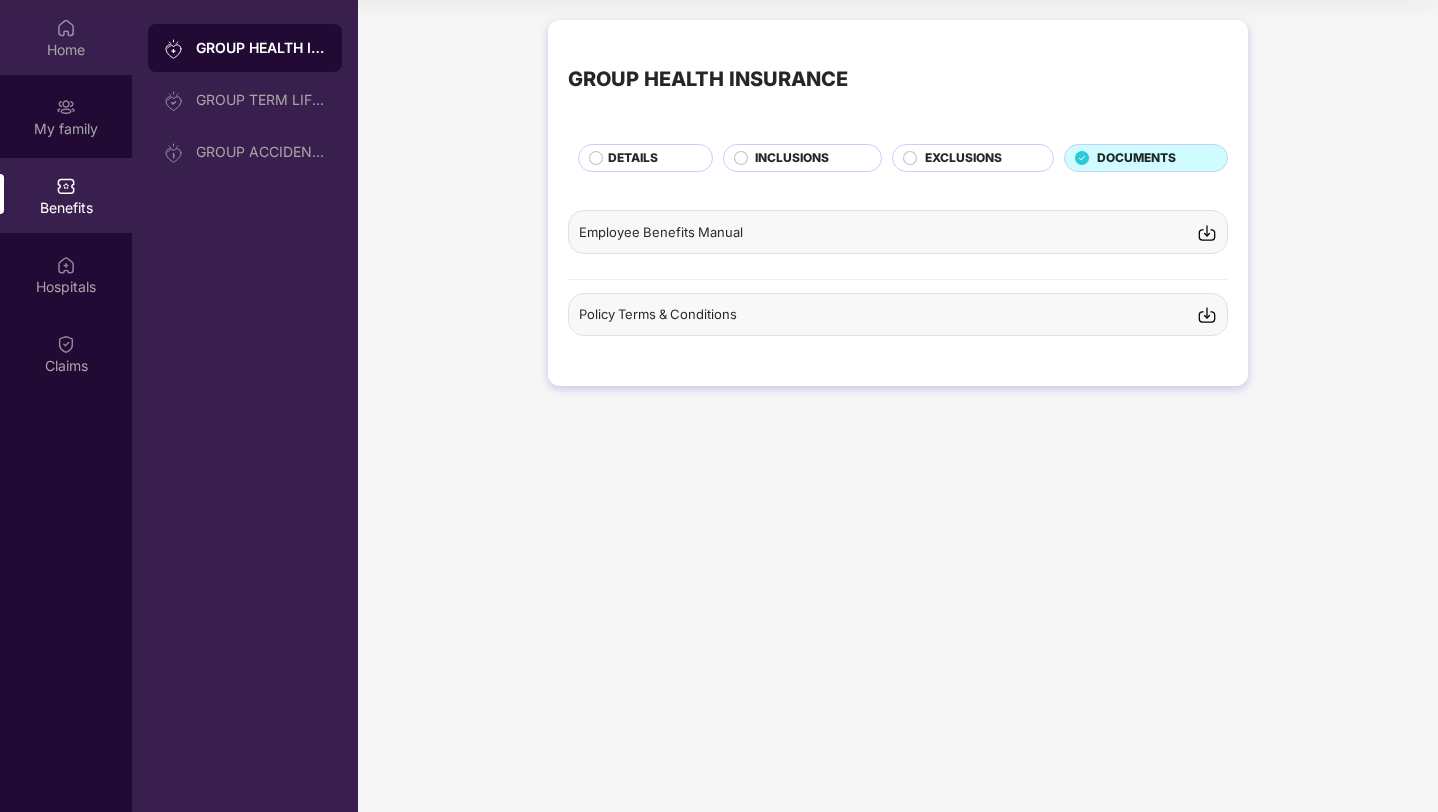 click on "Home" at bounding box center (66, 37) 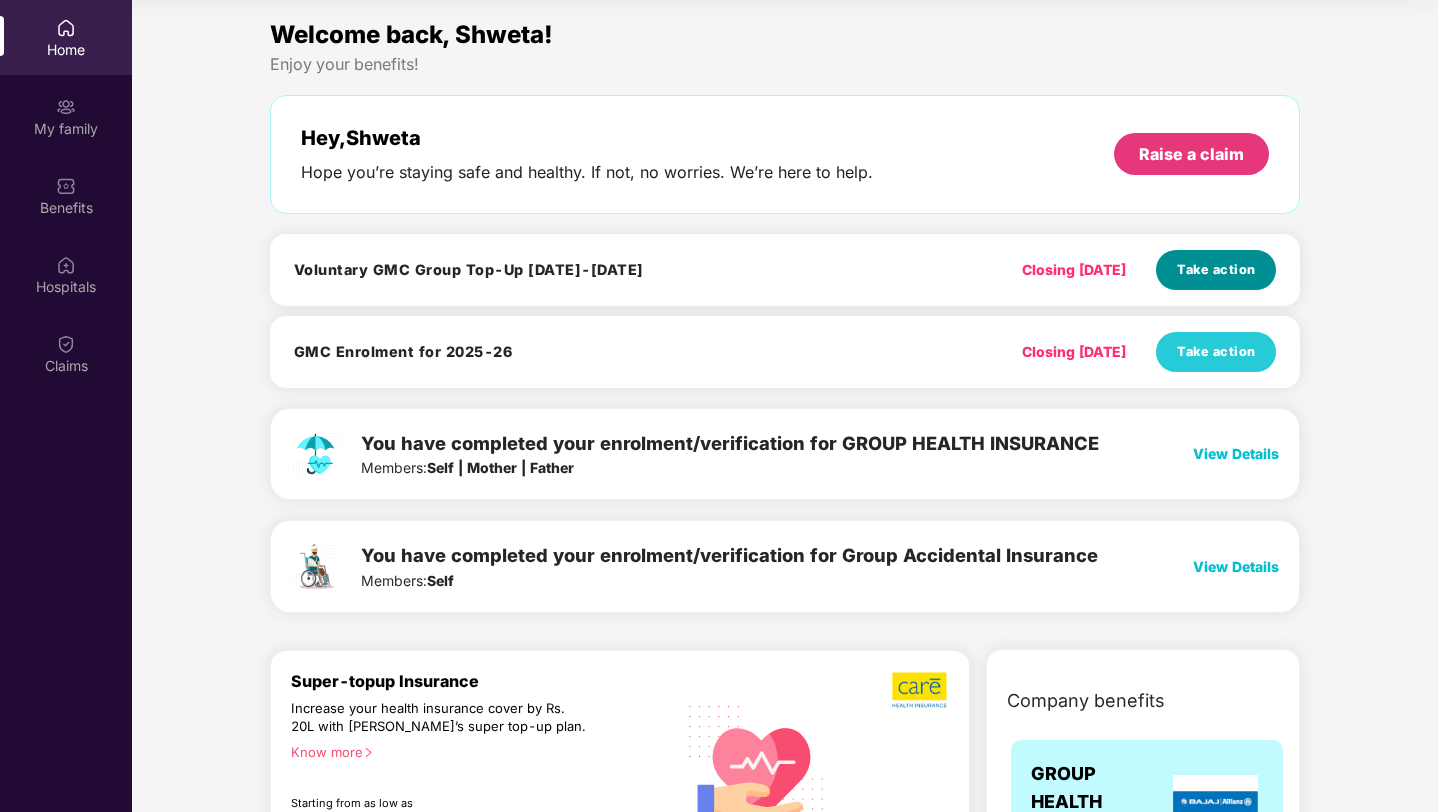 click on "Take action" at bounding box center (1216, 270) 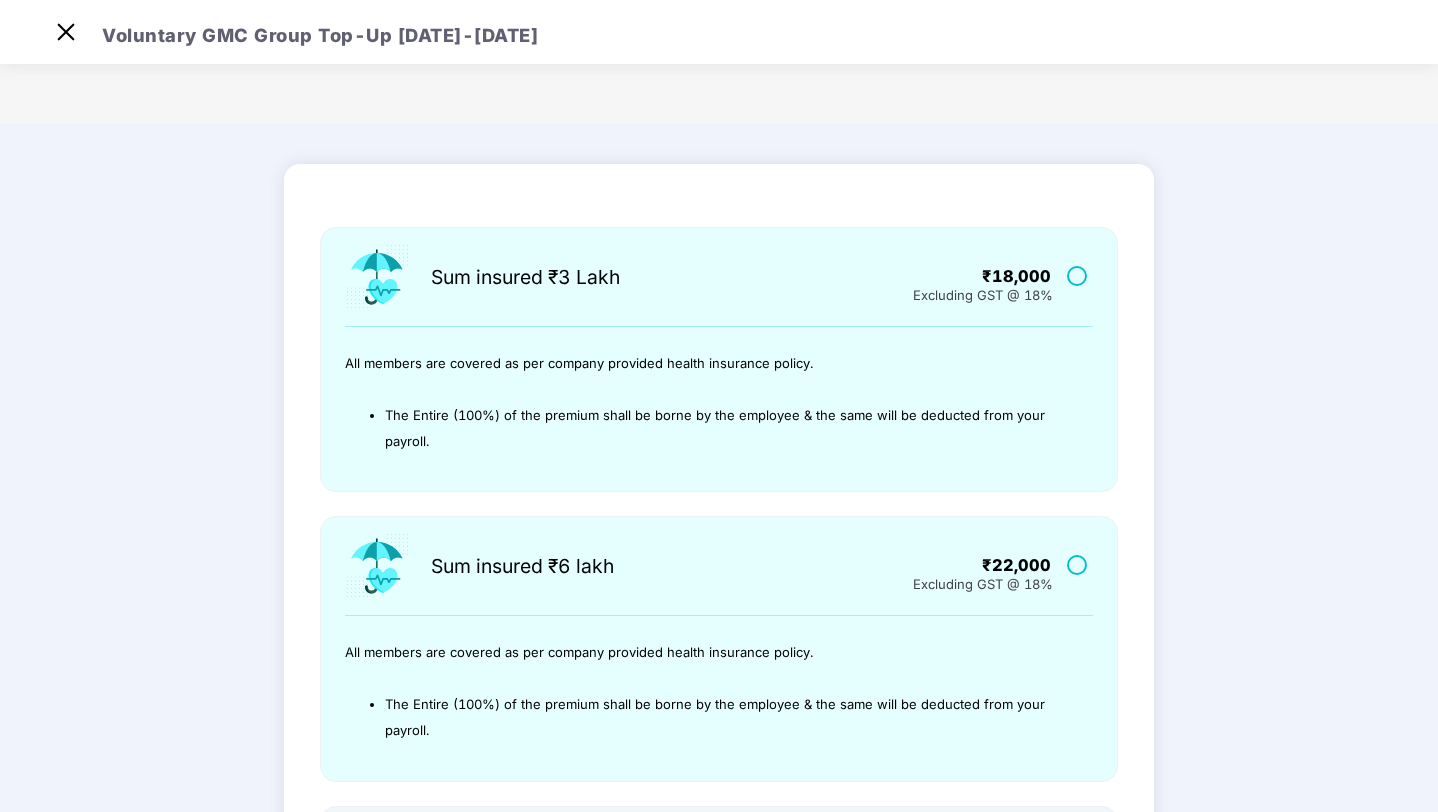 scroll, scrollTop: 48, scrollLeft: 0, axis: vertical 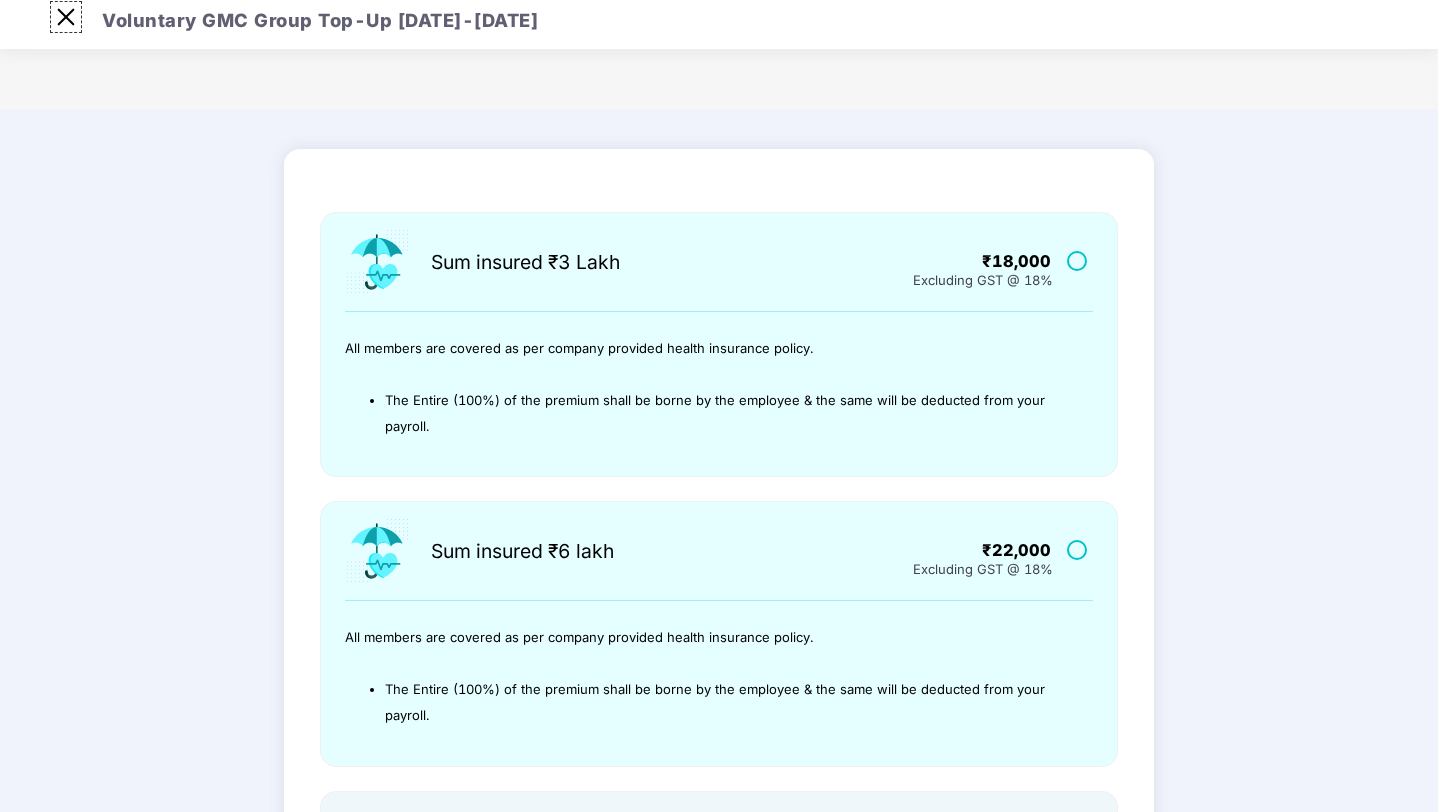 click at bounding box center (66, 17) 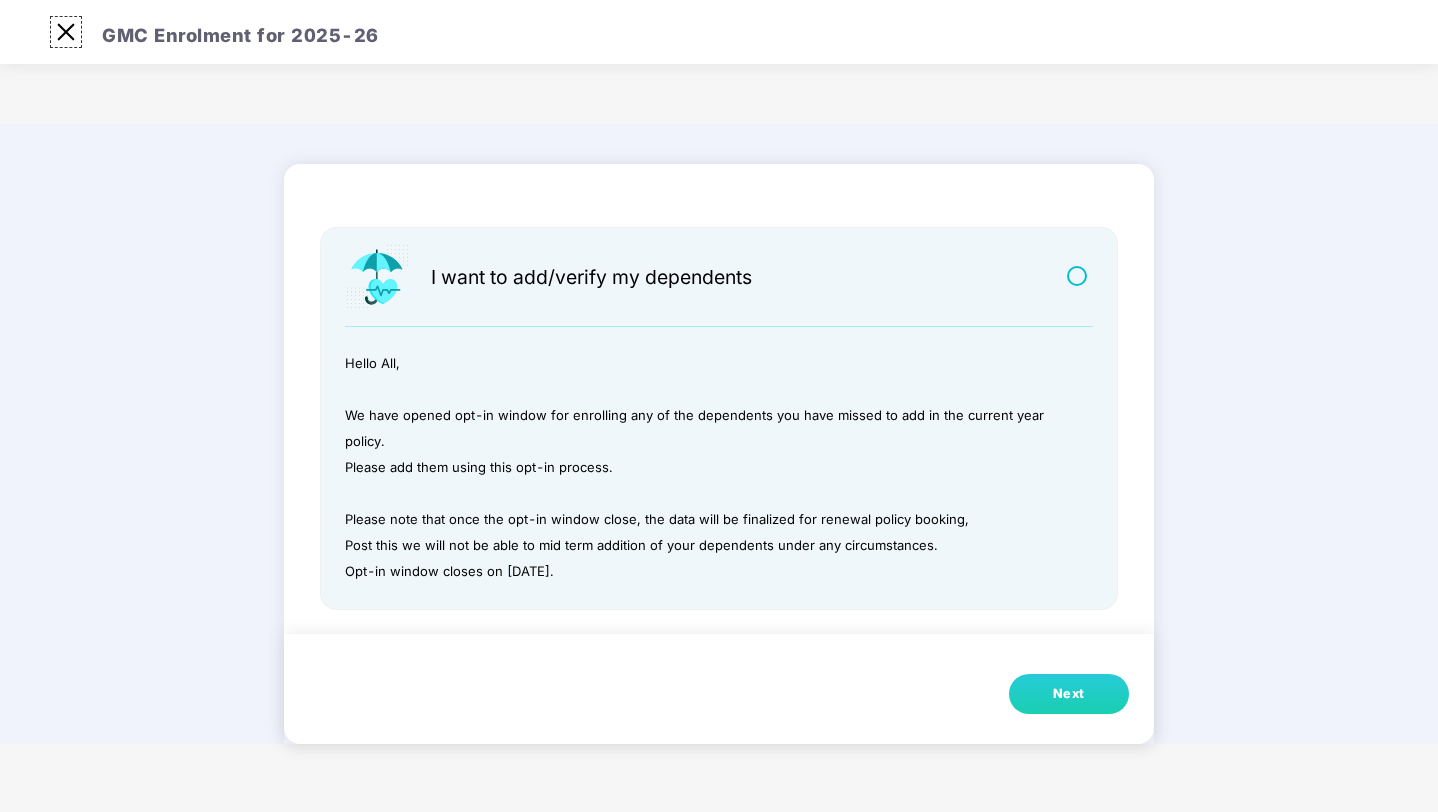 click at bounding box center [66, 32] 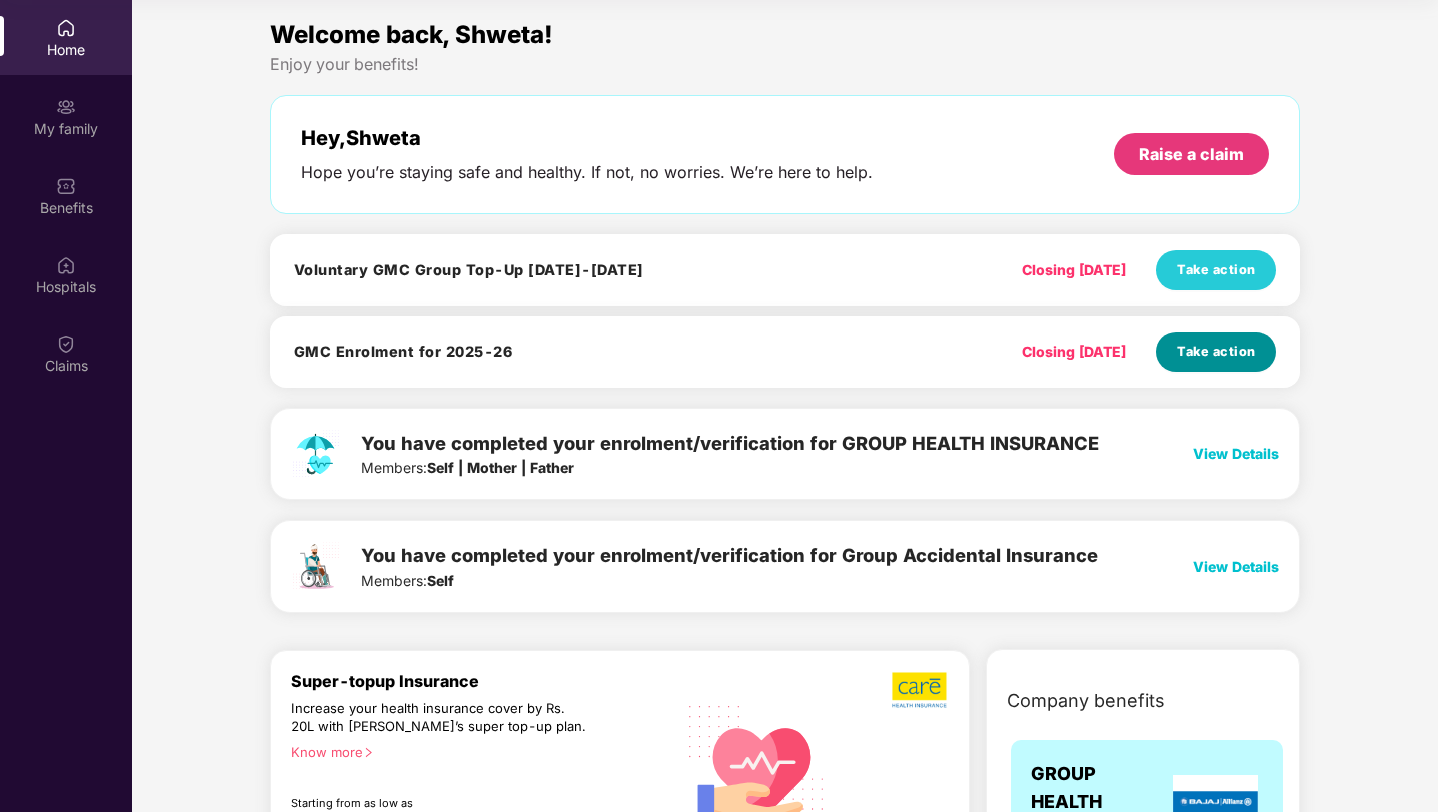 click on "Take action" at bounding box center [1216, 352] 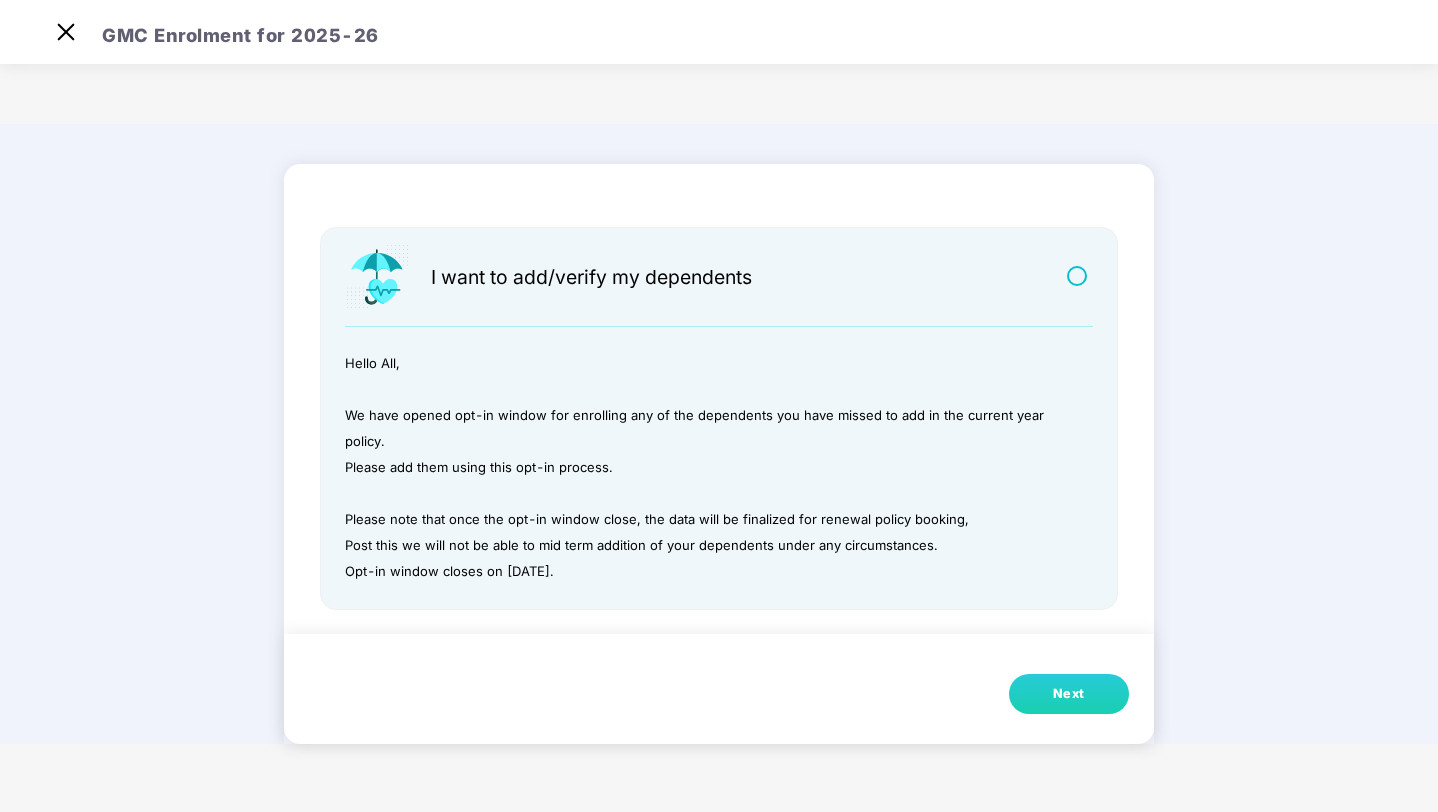 scroll, scrollTop: 48, scrollLeft: 0, axis: vertical 